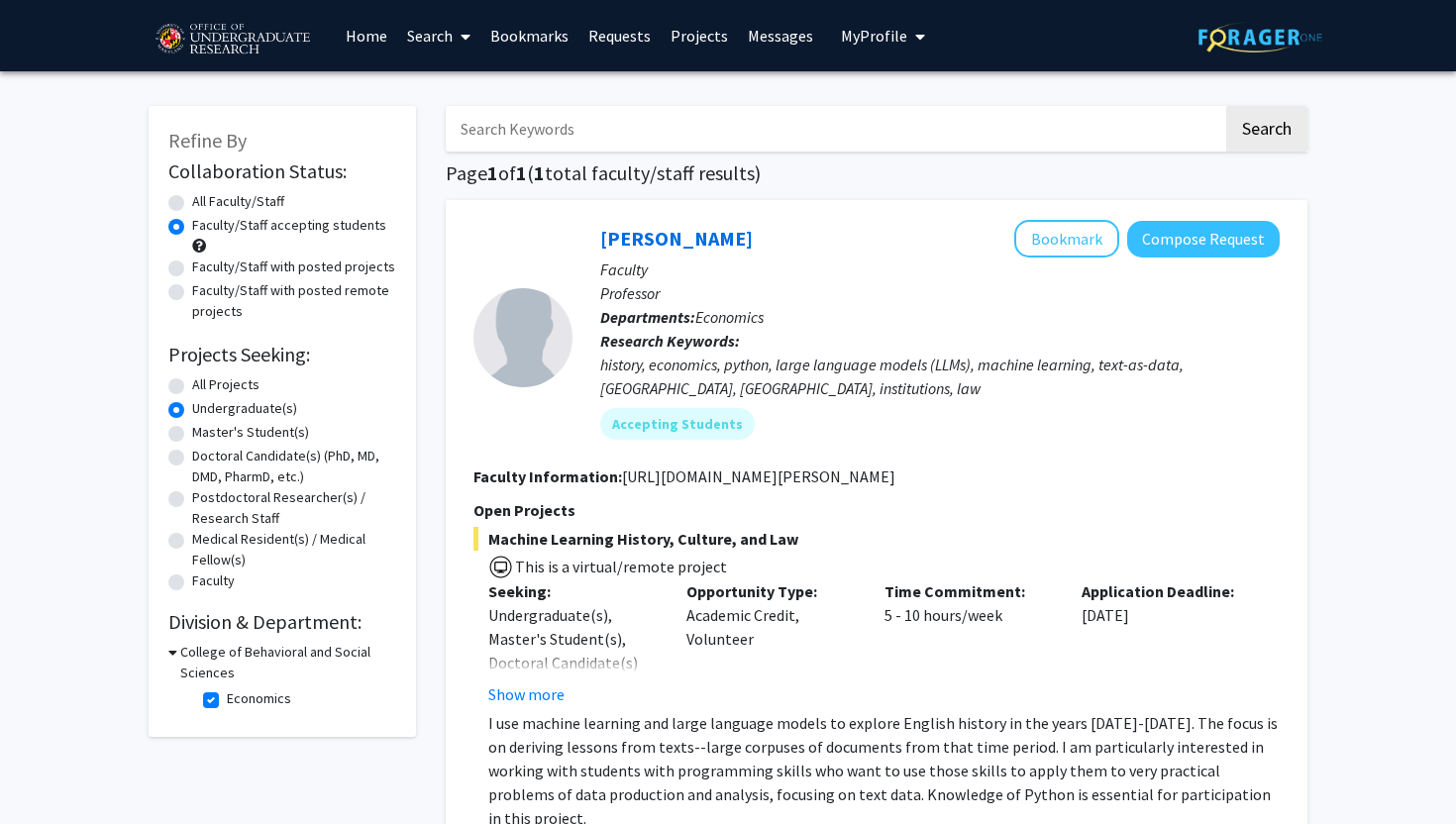 scroll, scrollTop: 0, scrollLeft: 0, axis: both 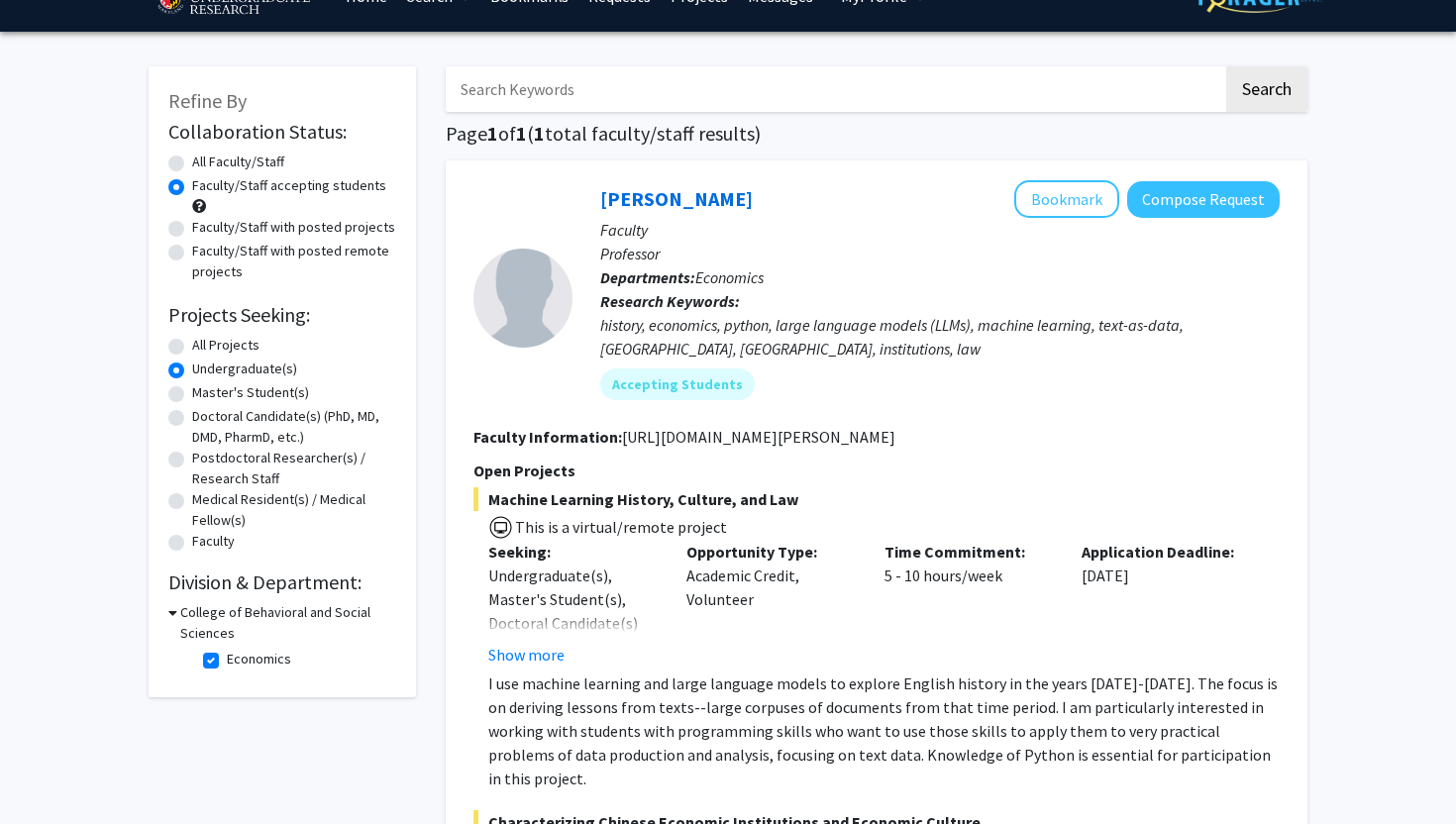 click on "I use machine learning and large language models to explore English history in the years [DATE]-[DATE]. The focus is on deriving lessons from texts--large corpuses of documents from that time period.   I am particularly interested in working with students with programming skills who want to use those skills to apply them to very practical problems of data production and analysis, focusing on text data. Knowledge of Python is essential for participation in this project." 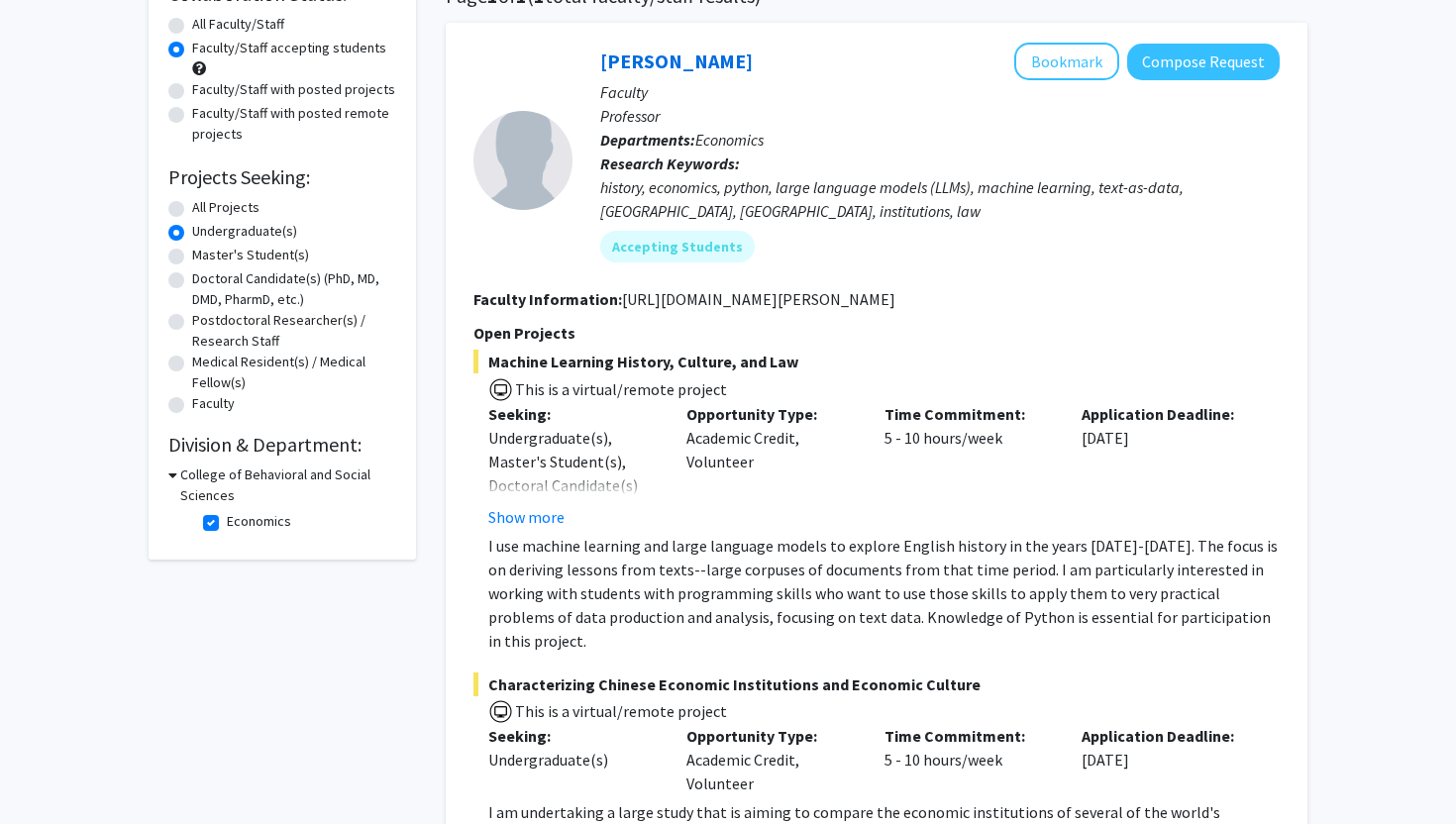 scroll, scrollTop: 238, scrollLeft: 0, axis: vertical 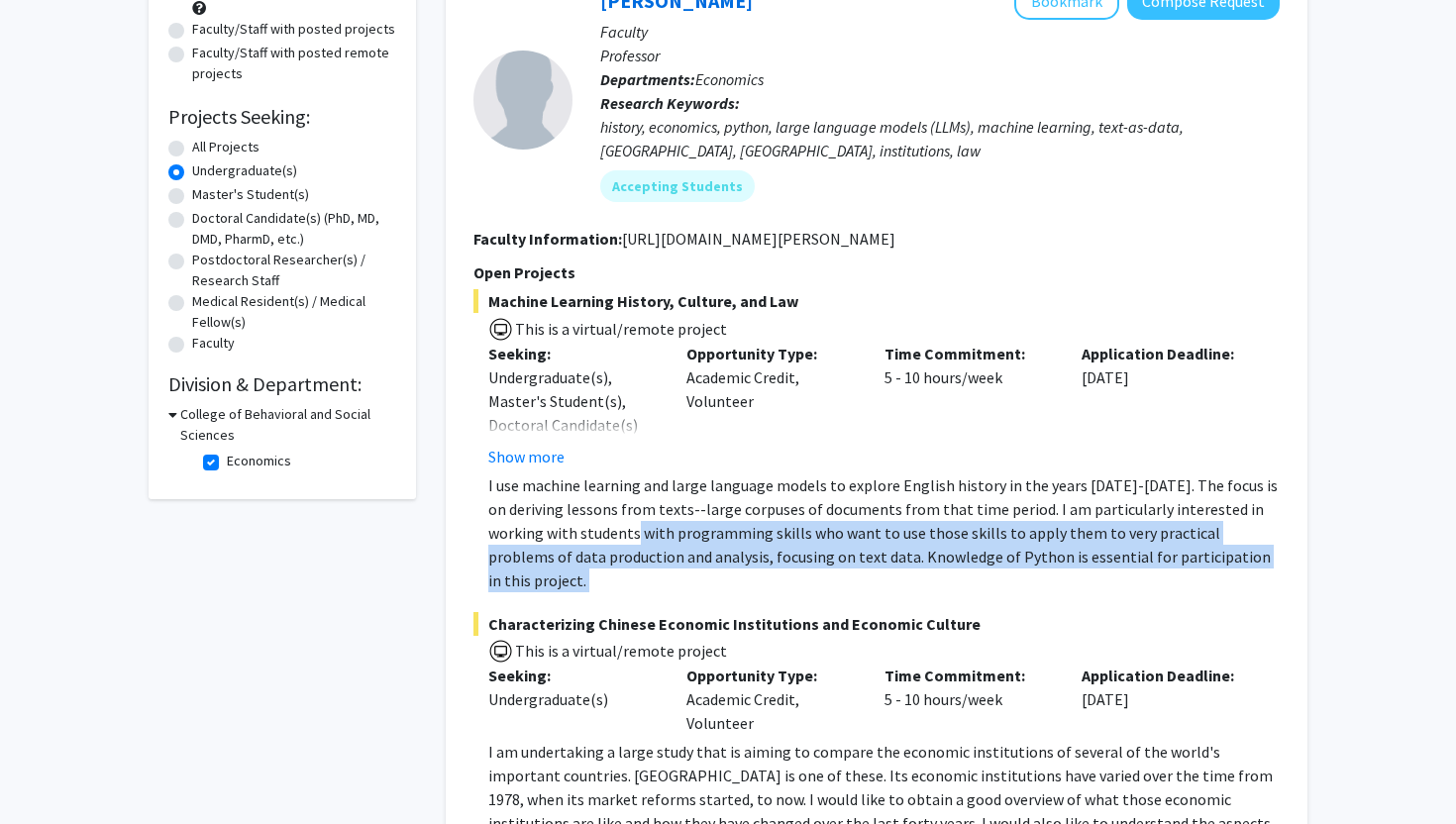 drag, startPoint x: 756, startPoint y: 579, endPoint x: 594, endPoint y: 518, distance: 173.10401 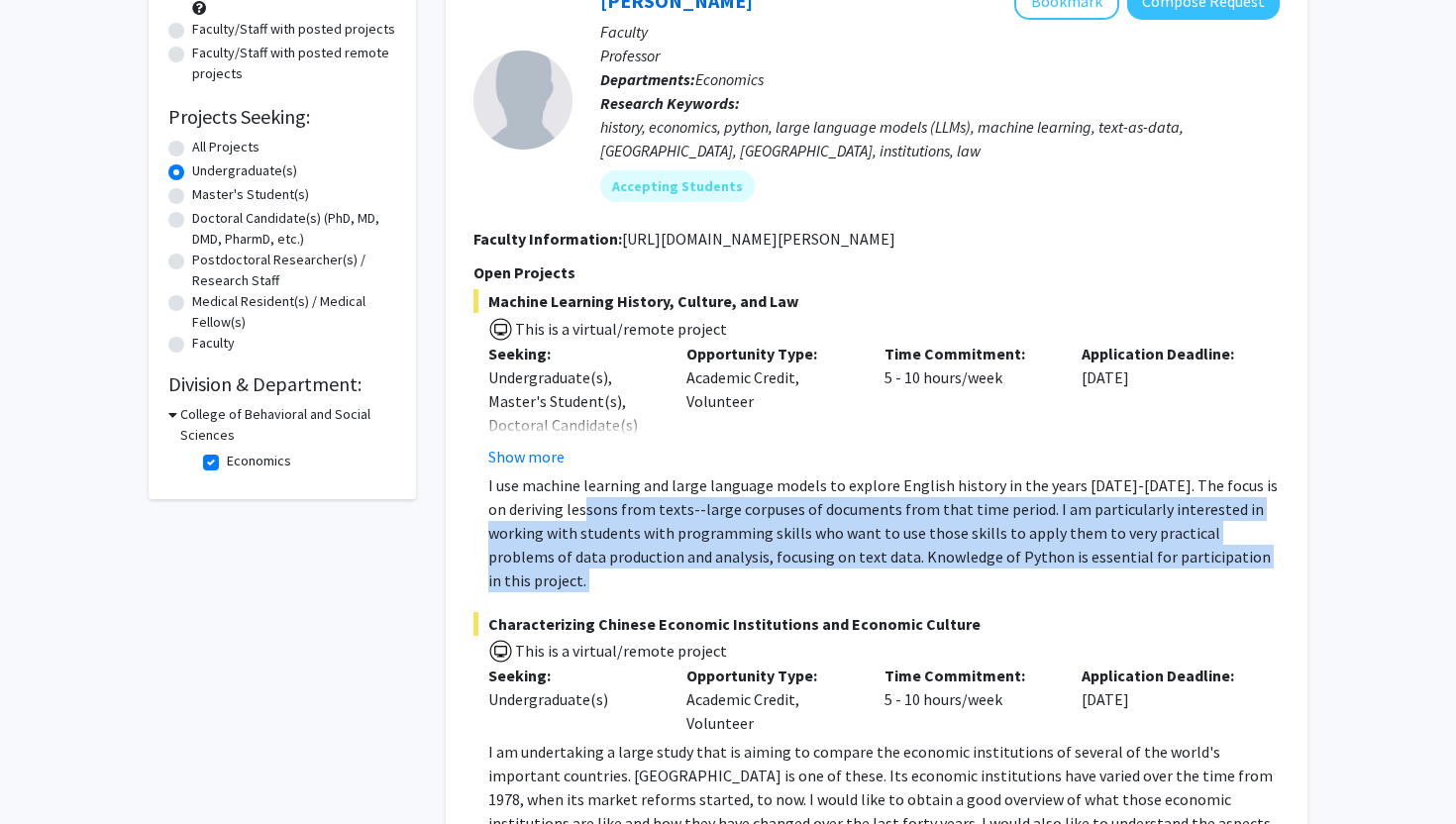 click on "I use machine learning and large language models to explore English history in the years [DATE]-[DATE]. The focus is on deriving lessons from texts--large corpuses of documents from that time period.   I am particularly interested in working with students with programming skills who want to use those skills to apply them to very practical problems of data production and analysis, focusing on text data. Knowledge of Python is essential for participation in this project." 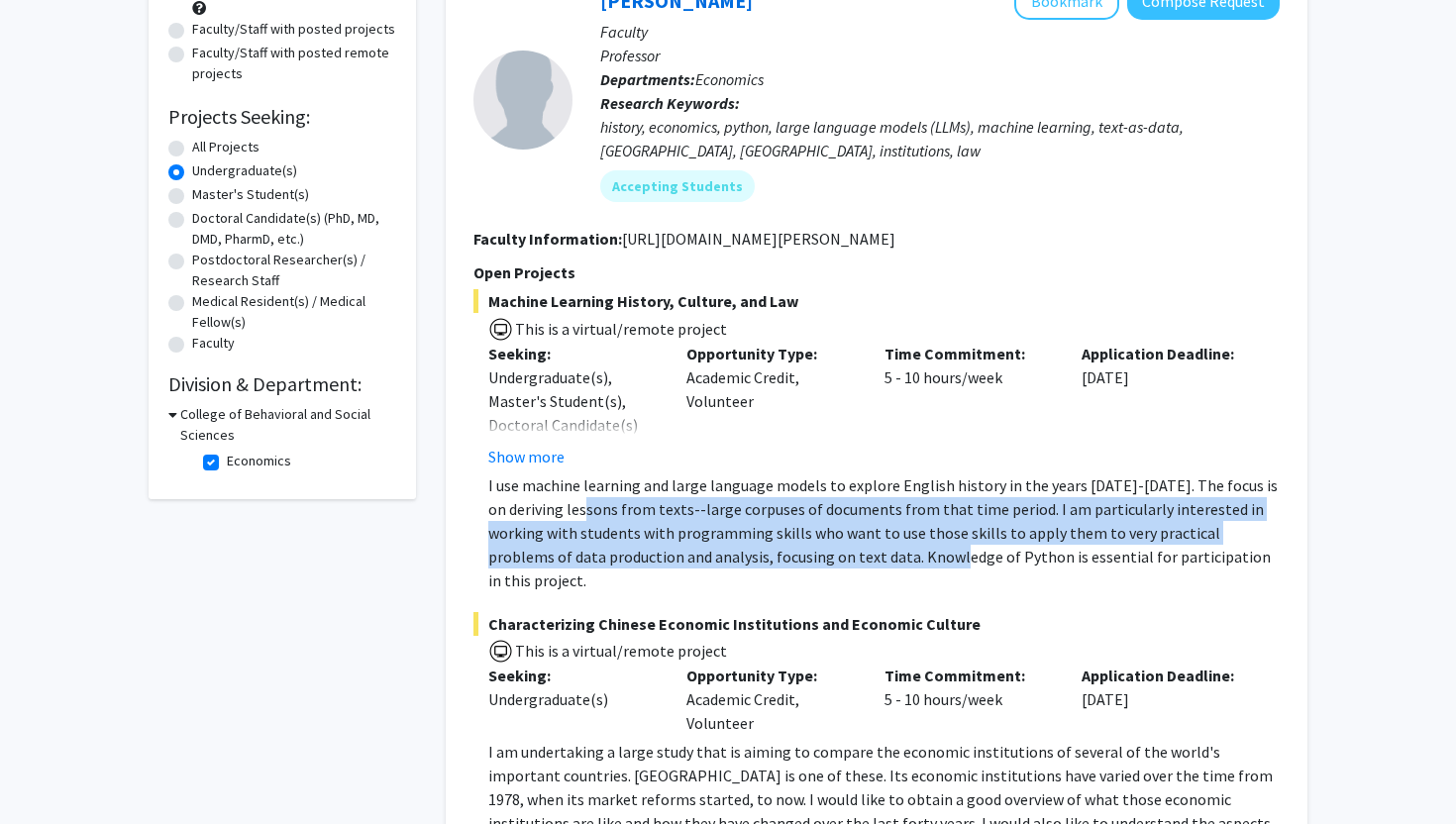 drag, startPoint x: 594, startPoint y: 518, endPoint x: 867, endPoint y: 547, distance: 274.53597 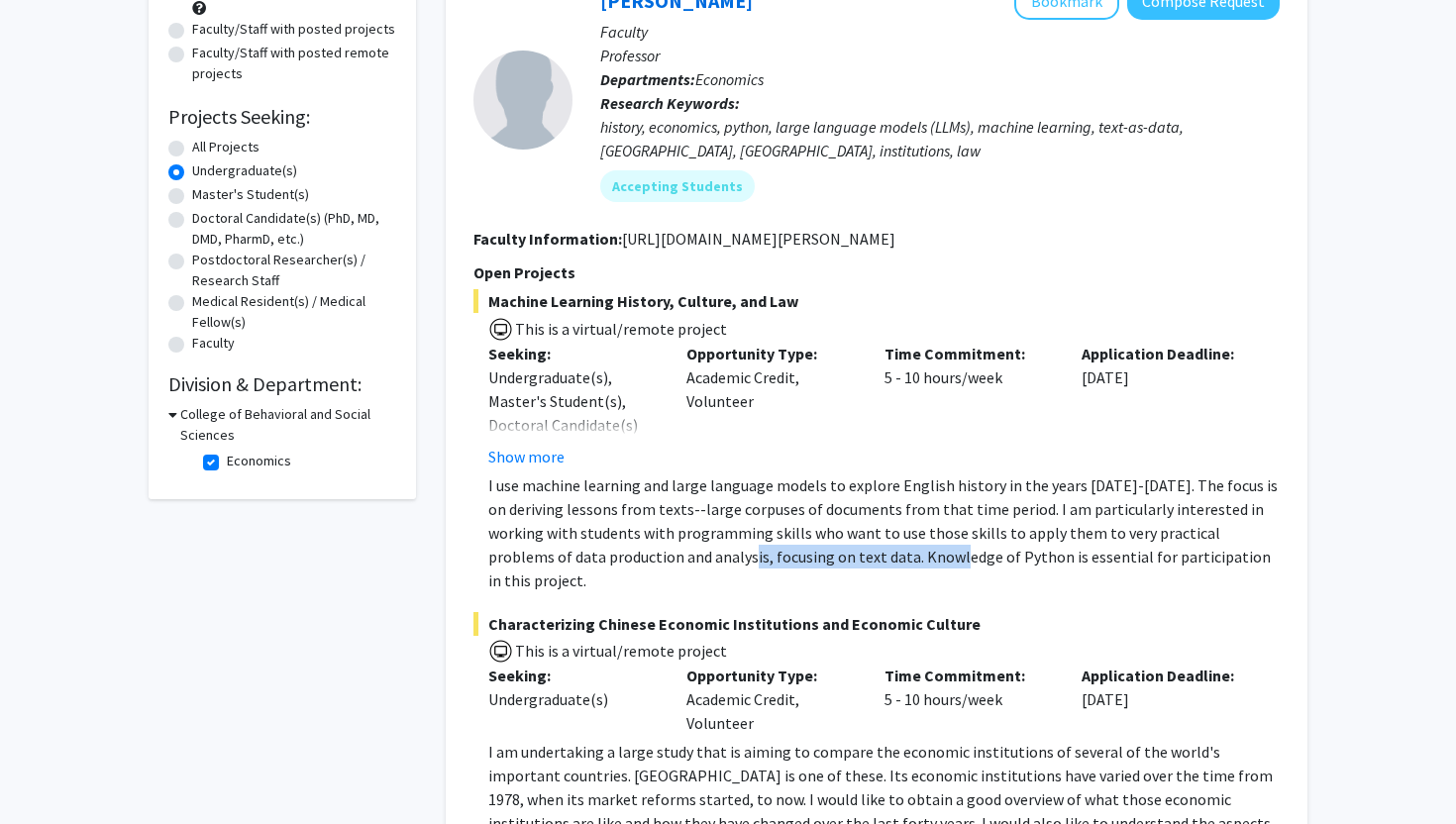 drag, startPoint x: 867, startPoint y: 547, endPoint x: 679, endPoint y: 547, distance: 188 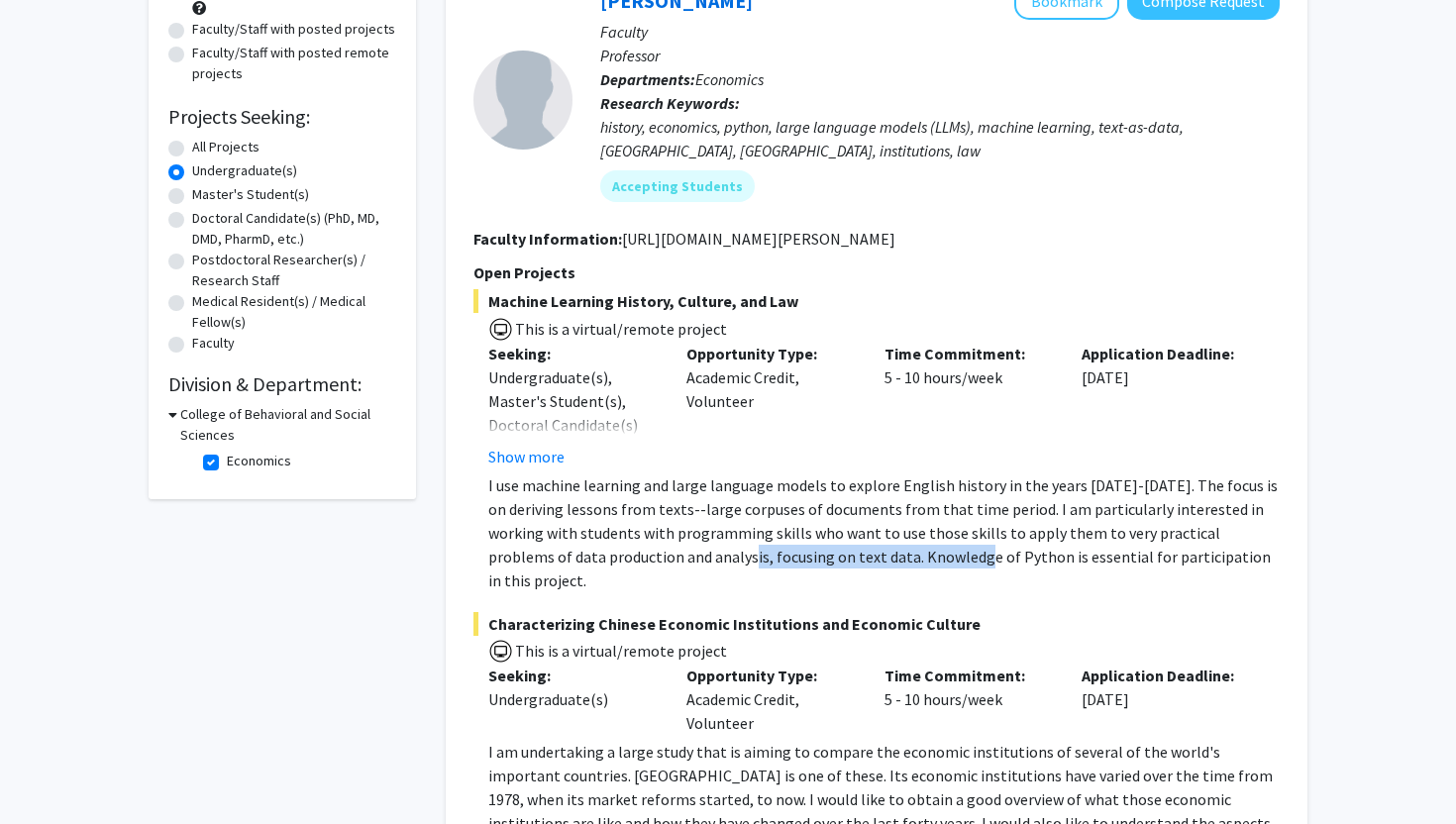 click on "I use machine learning and large language models to explore English history in the years [DATE]-[DATE]. The focus is on deriving lessons from texts--large corpuses of documents from that time period.   I am particularly interested in working with students with programming skills who want to use those skills to apply them to very practical problems of data production and analysis, focusing on text data. Knowledge of Python is essential for participation in this project." 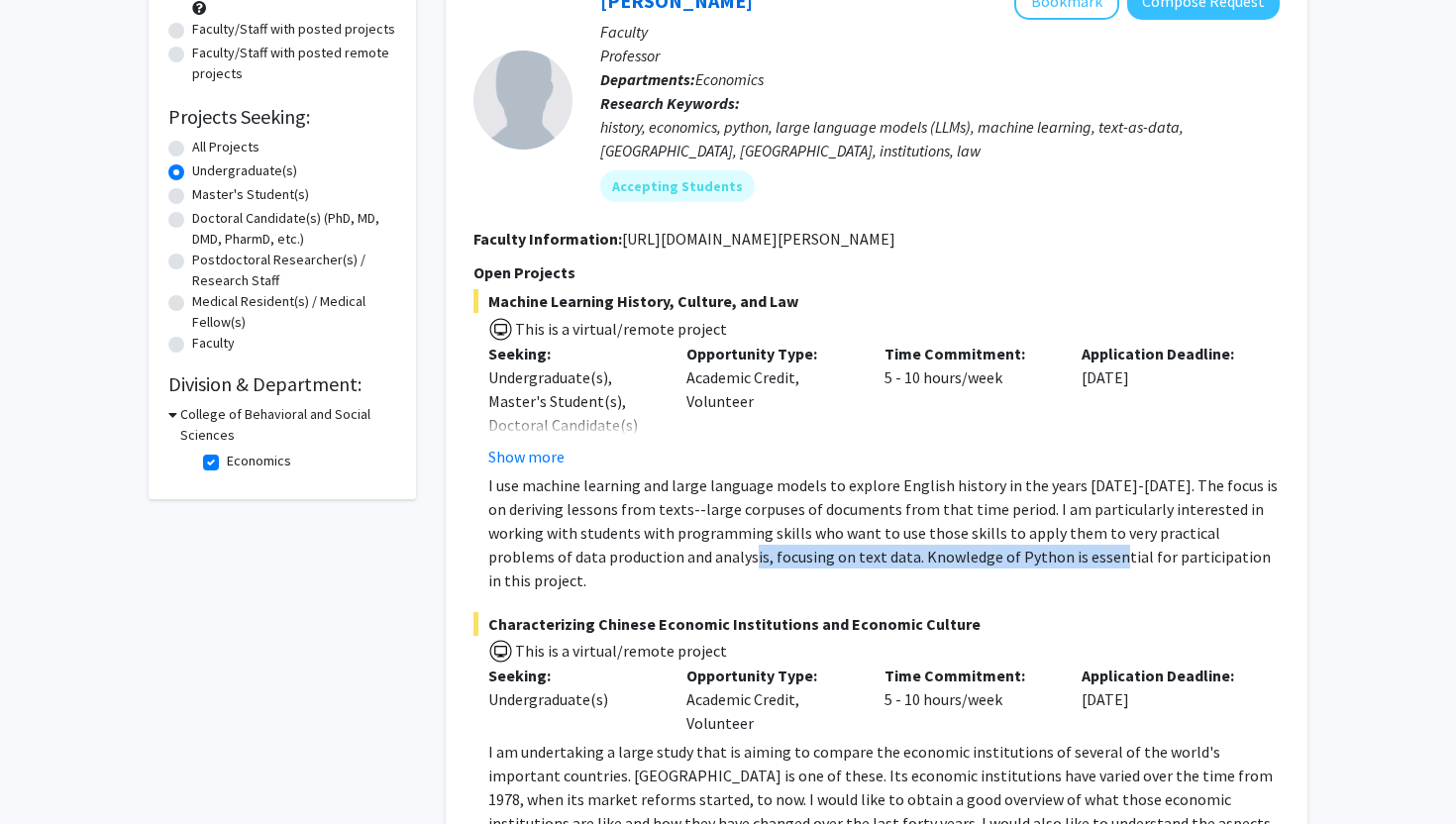click on "I use machine learning and large language models to explore English history in the years [DATE]-[DATE]. The focus is on deriving lessons from texts--large corpuses of documents from that time period.   I am particularly interested in working with students with programming skills who want to use those skills to apply them to very practical problems of data production and analysis, focusing on text data. Knowledge of Python is essential for participation in this project." 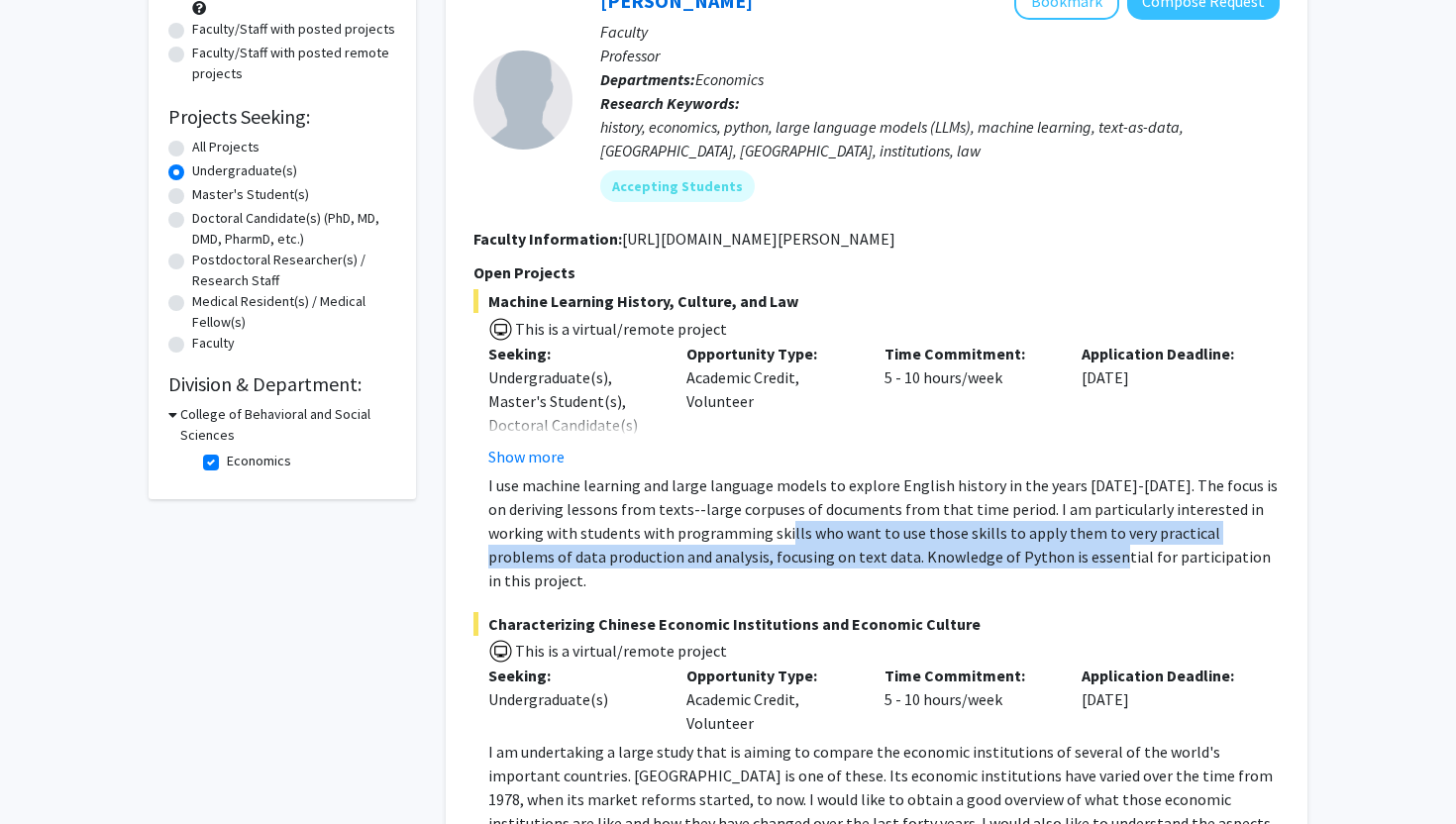 drag, startPoint x: 987, startPoint y: 547, endPoint x: 669, endPoint y: 544, distance: 318.014 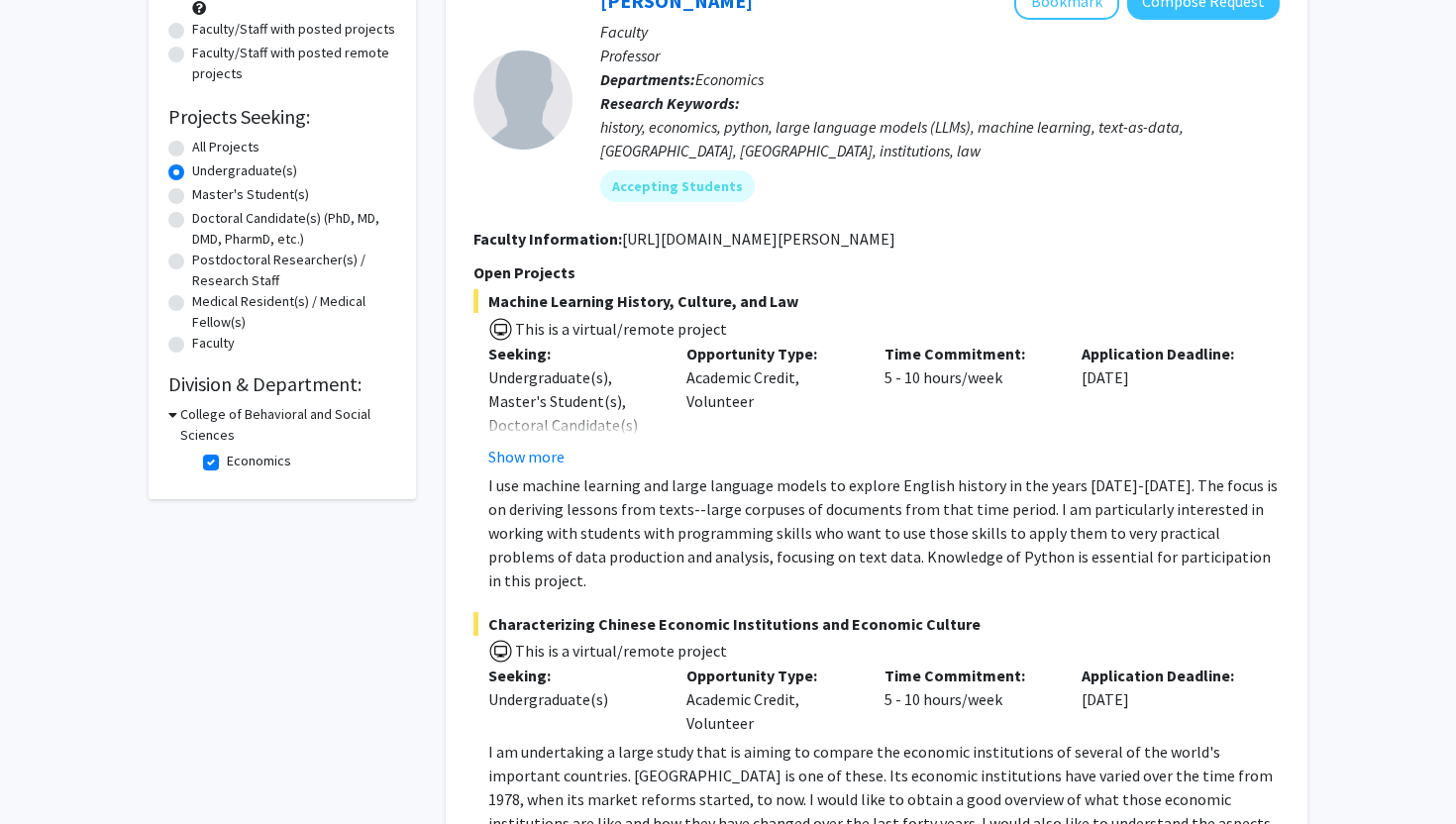 click on "I use machine learning and large language models to explore English history in the years [DATE]-[DATE]. The focus is on deriving lessons from texts--large corpuses of documents from that time period.   I am particularly interested in working with students with programming skills who want to use those skills to apply them to very practical problems of data production and analysis, focusing on text data. Knowledge of Python is essential for participation in this project." 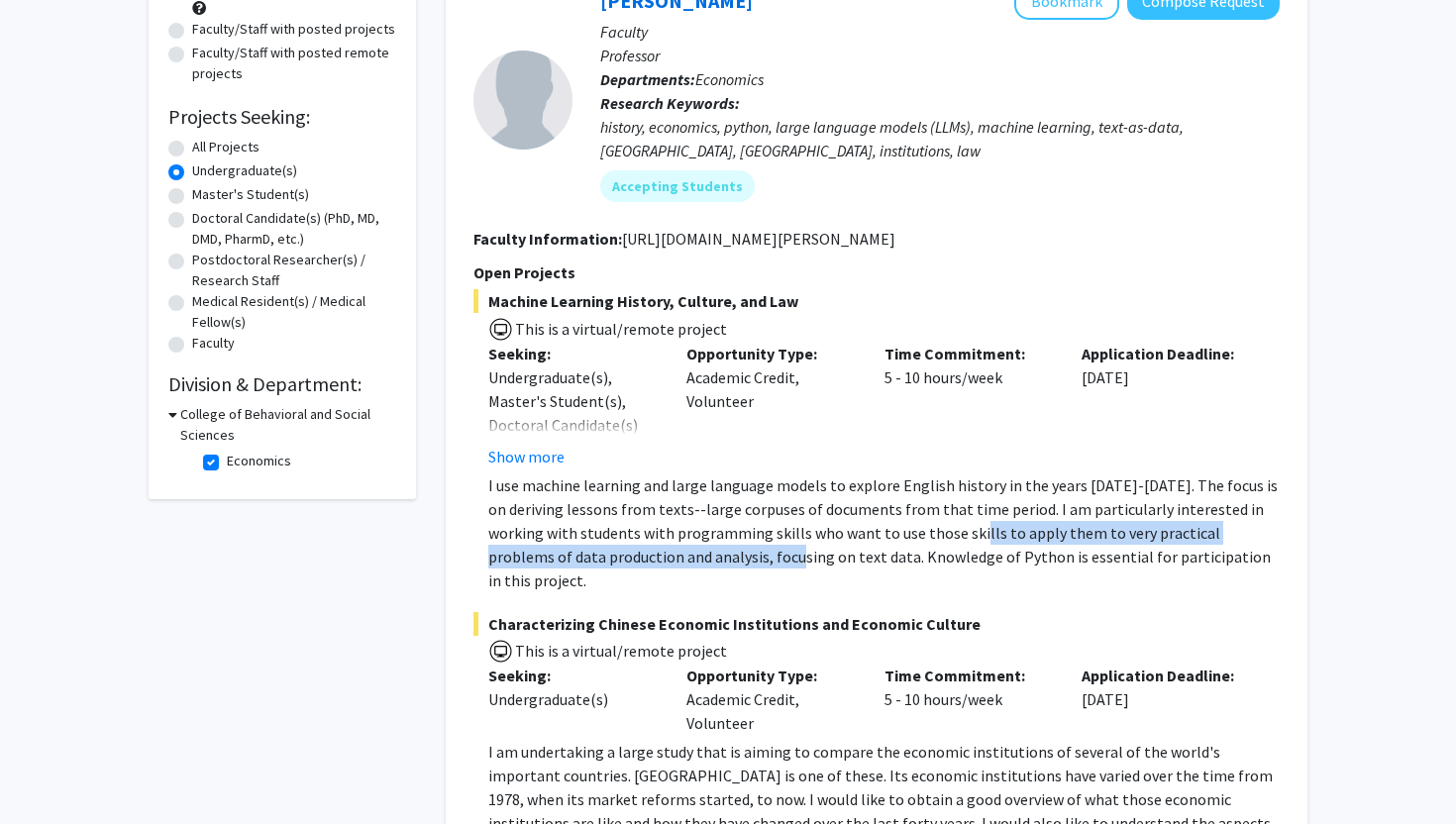 drag, startPoint x: 669, startPoint y: 544, endPoint x: 969, endPoint y: 546, distance: 300.0067 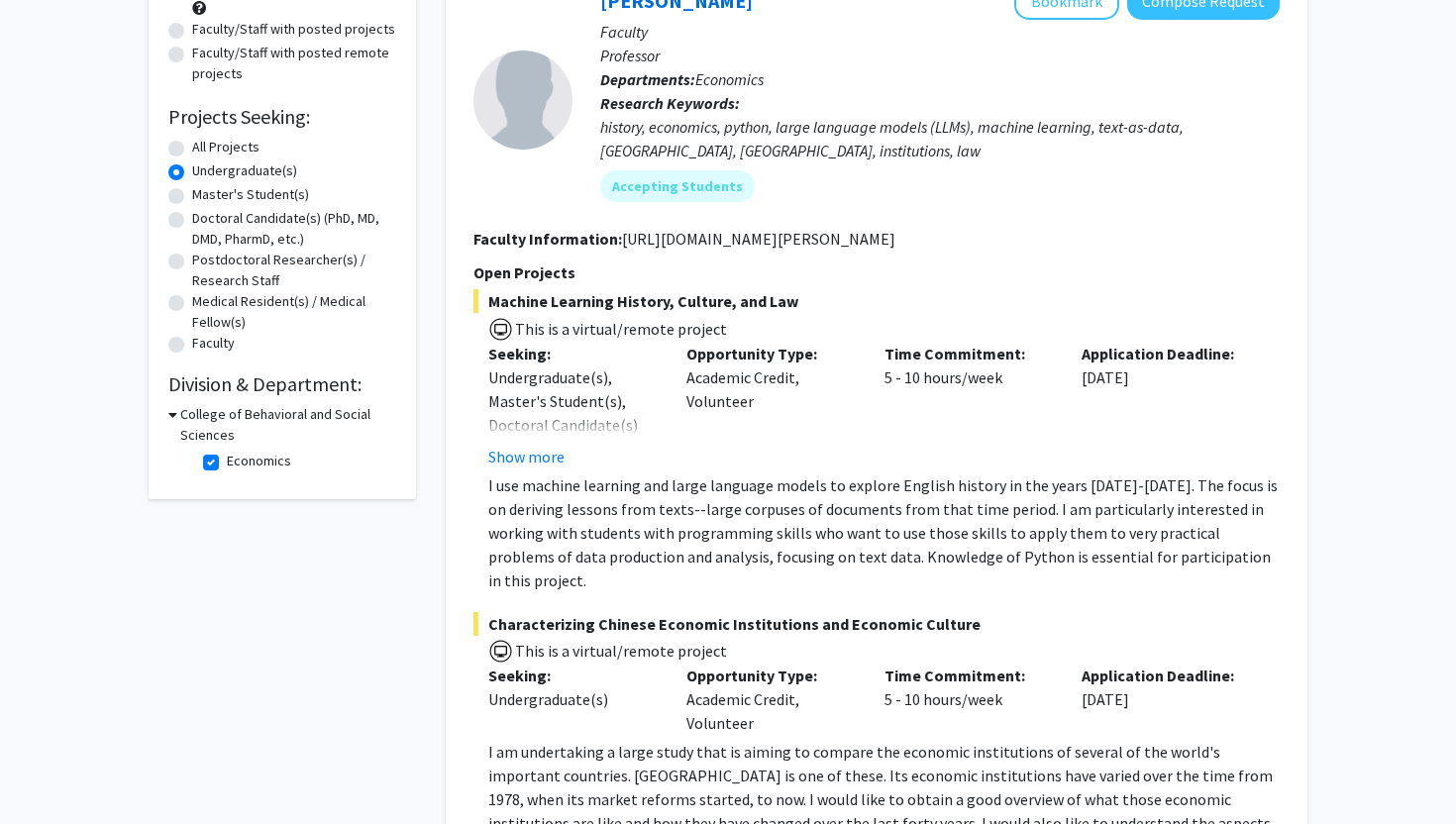 click on "I use machine learning and large language models to explore English history in the years [DATE]-[DATE]. The focus is on deriving lessons from texts--large corpuses of documents from that time period.   I am particularly interested in working with students with programming skills who want to use those skills to apply them to very practical problems of data production and analysis, focusing on text data. Knowledge of Python is essential for participation in this project." 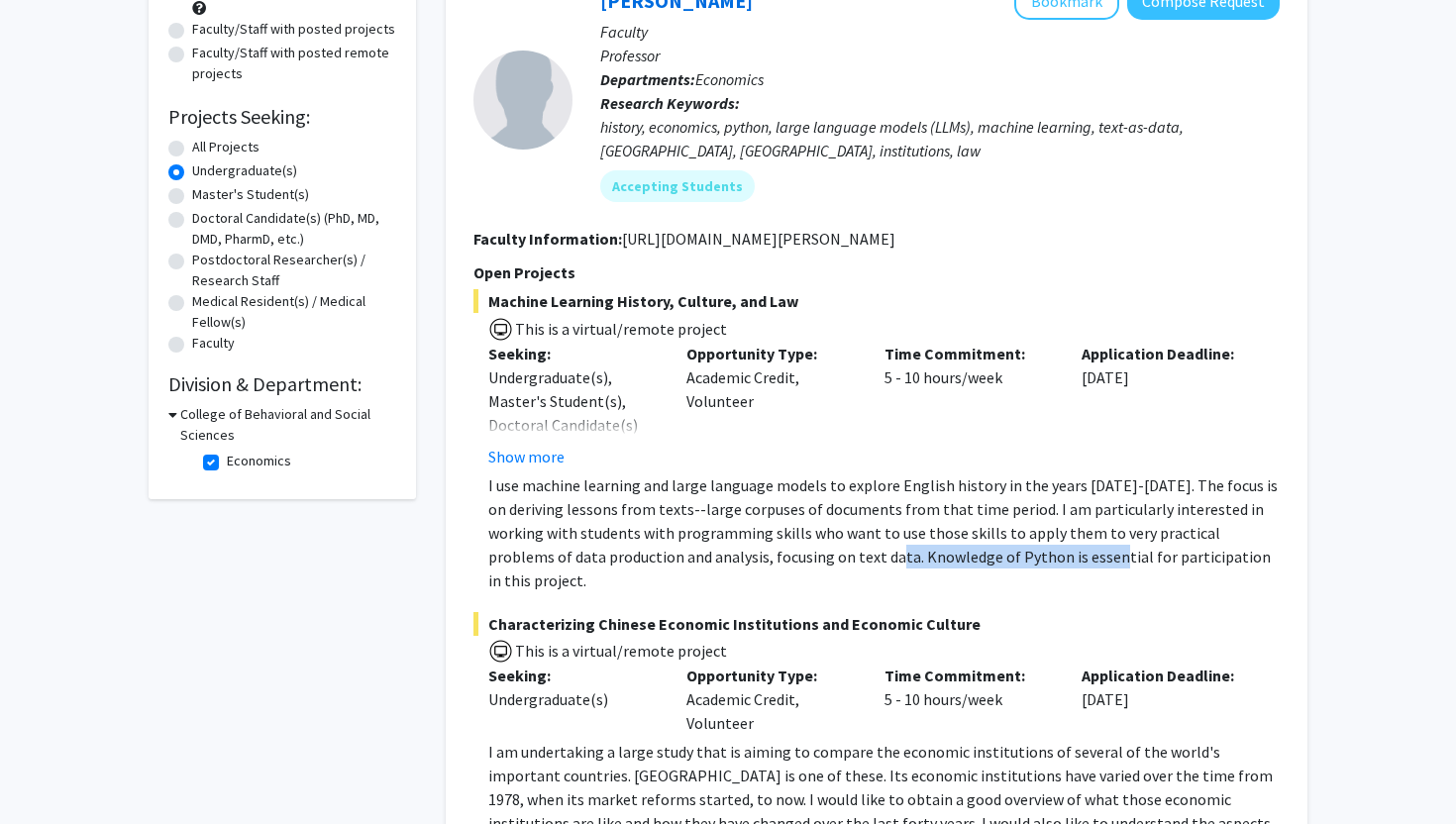 drag, startPoint x: 969, startPoint y: 546, endPoint x: 755, endPoint y: 546, distance: 214 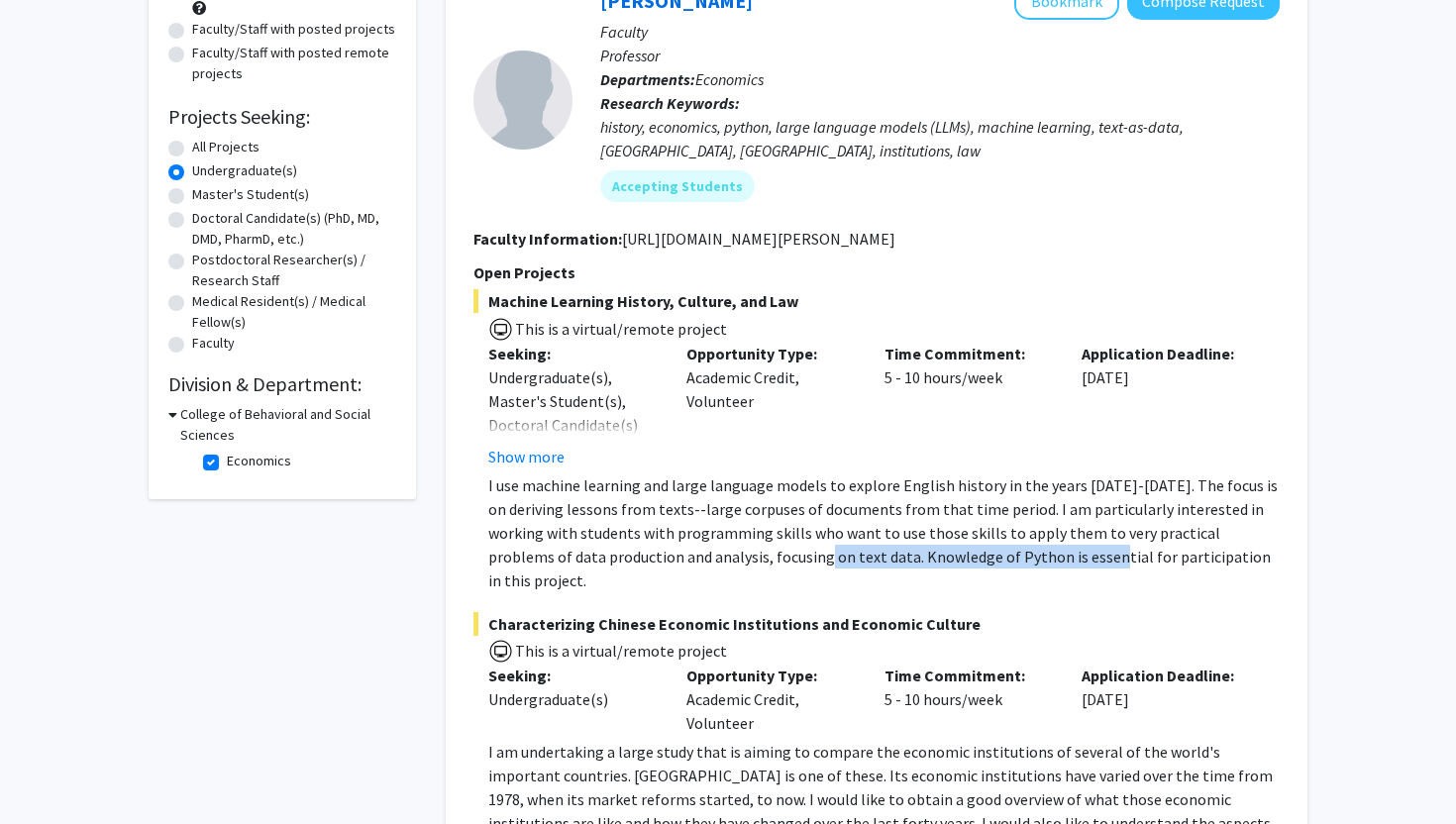 click on "I use machine learning and large language models to explore English history in the years [DATE]-[DATE]. The focus is on deriving lessons from texts--large corpuses of documents from that time period.   I am particularly interested in working with students with programming skills who want to use those skills to apply them to very practical problems of data production and analysis, focusing on text data. Knowledge of Python is essential for participation in this project." 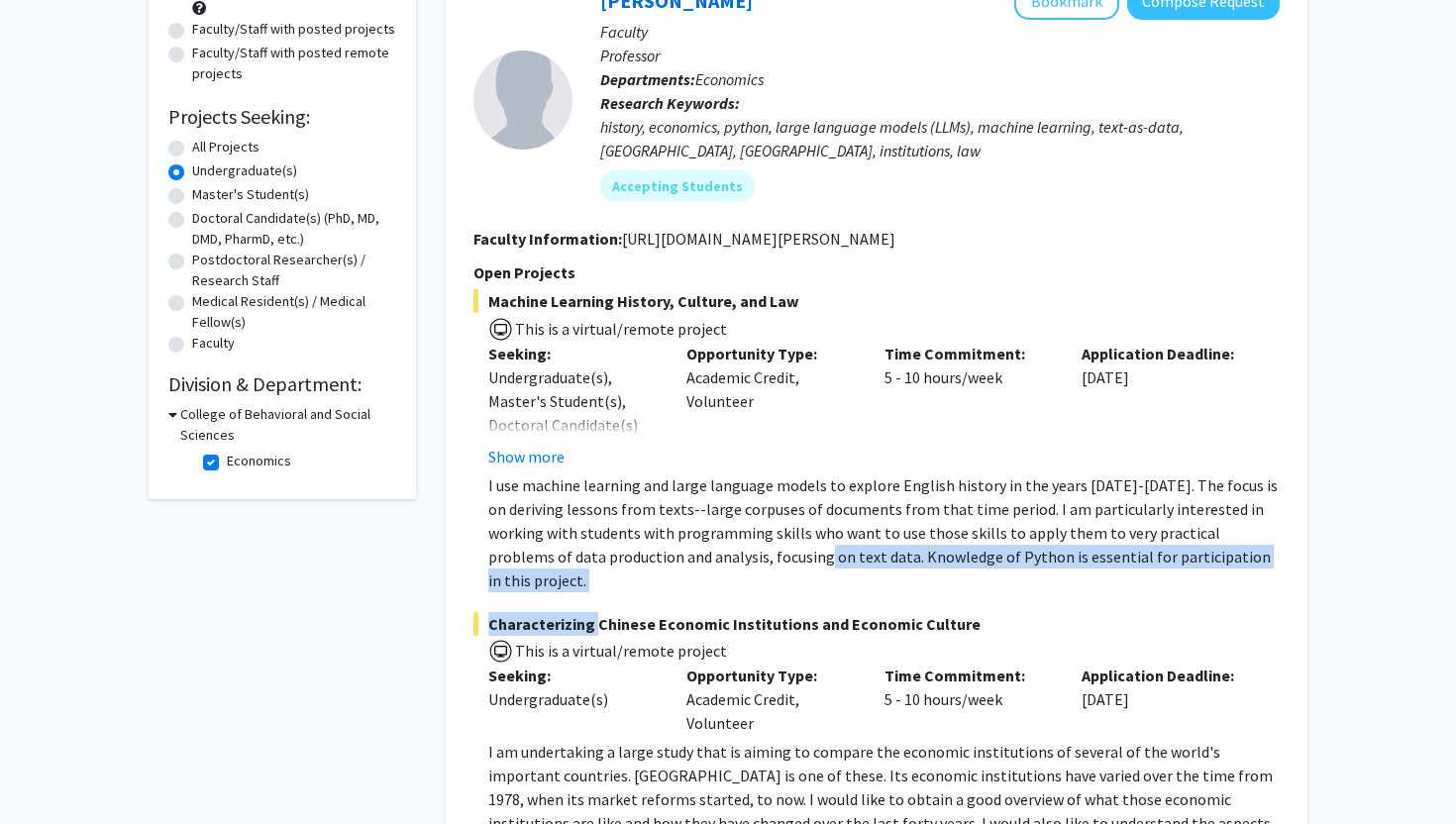 drag, startPoint x: 755, startPoint y: 546, endPoint x: 884, endPoint y: 574, distance: 132.00379 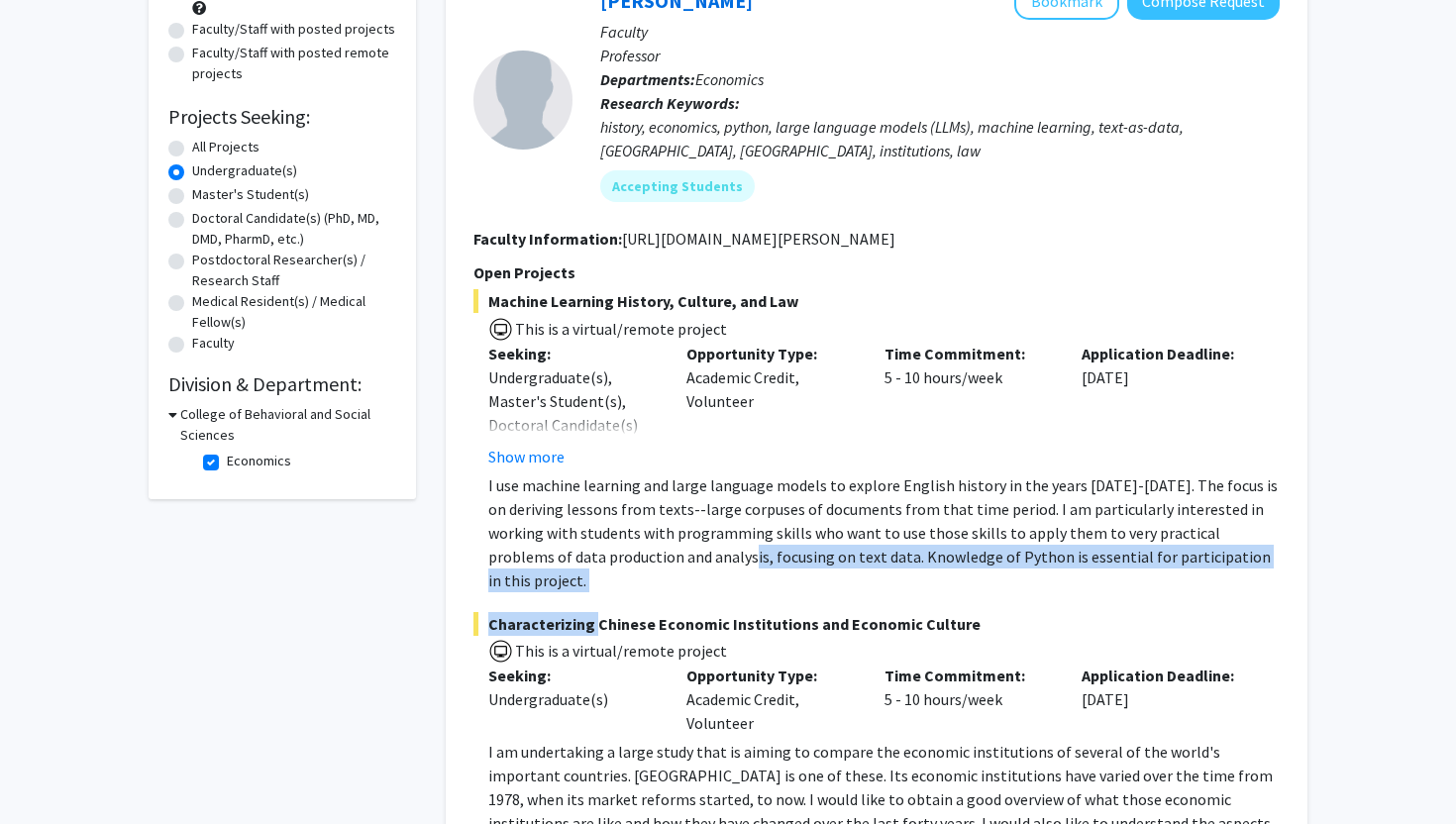 drag, startPoint x: 884, startPoint y: 574, endPoint x: 637, endPoint y: 558, distance: 247.51768 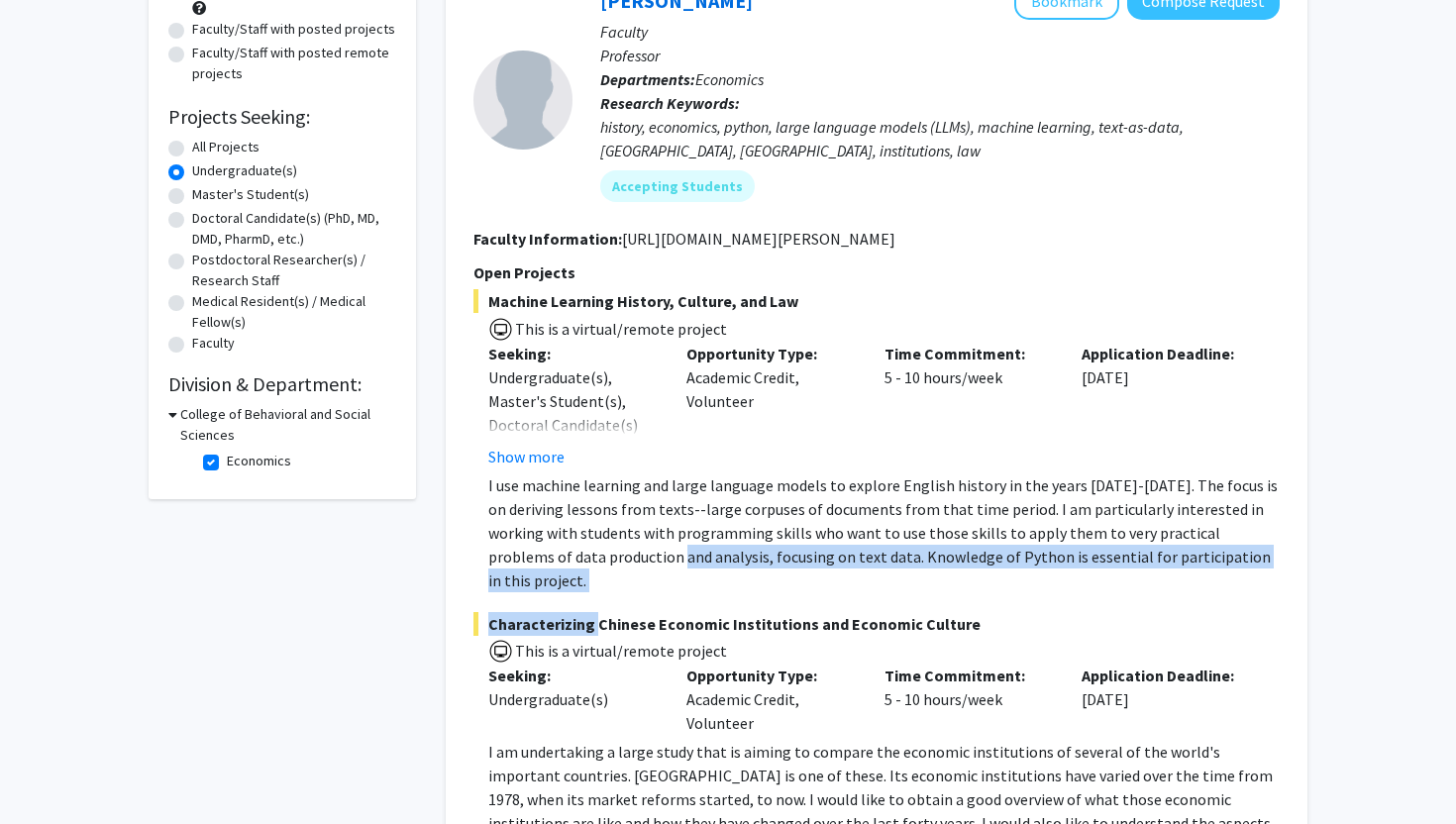 click on "I use machine learning and large language models to explore English history in the years [DATE]-[DATE]. The focus is on deriving lessons from texts--large corpuses of documents from that time period.   I am particularly interested in working with students with programming skills who want to use those skills to apply them to very practical problems of data production and analysis, focusing on text data. Knowledge of Python is essential for participation in this project." 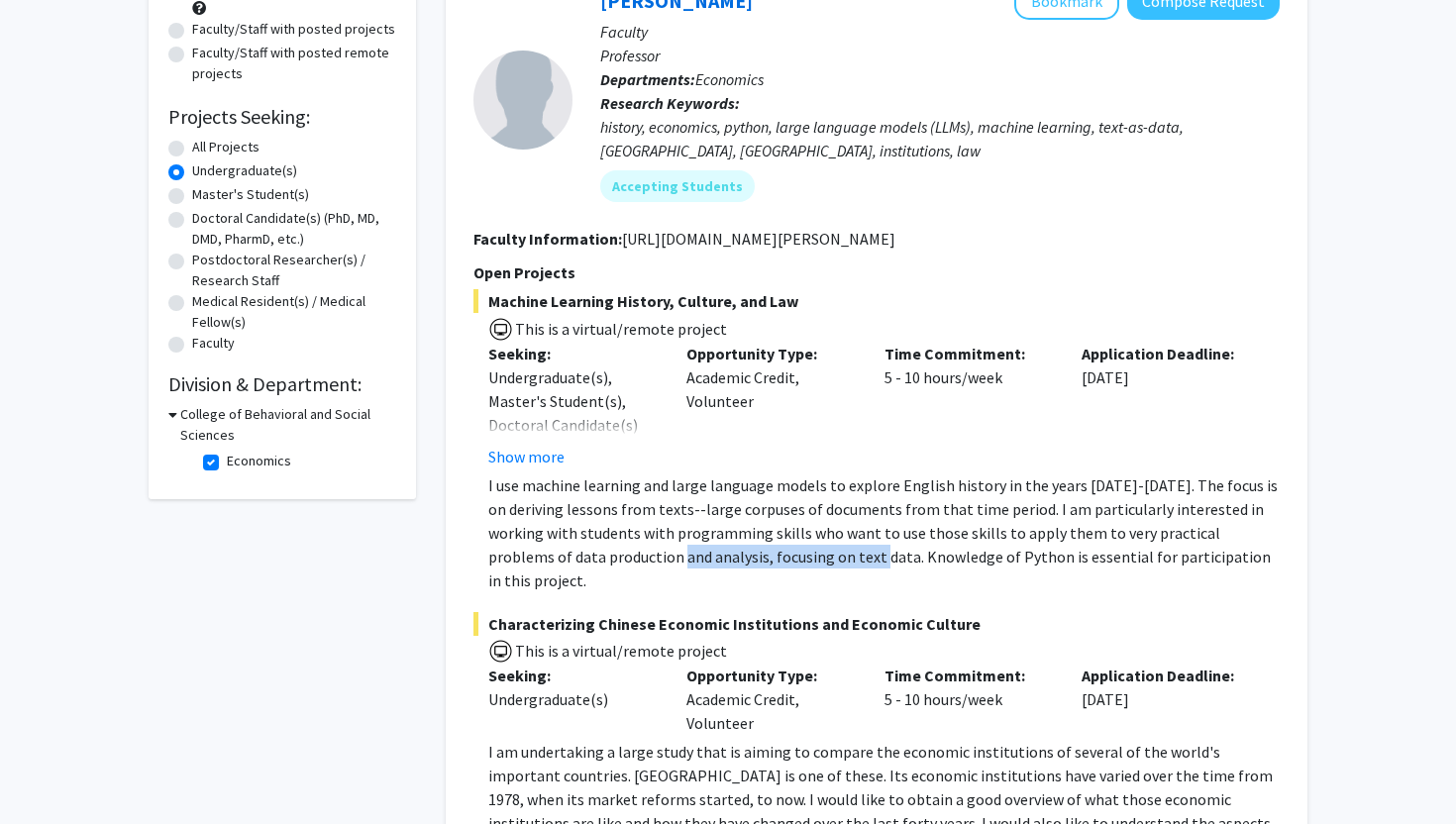 drag, startPoint x: 637, startPoint y: 558, endPoint x: 907, endPoint y: 558, distance: 270 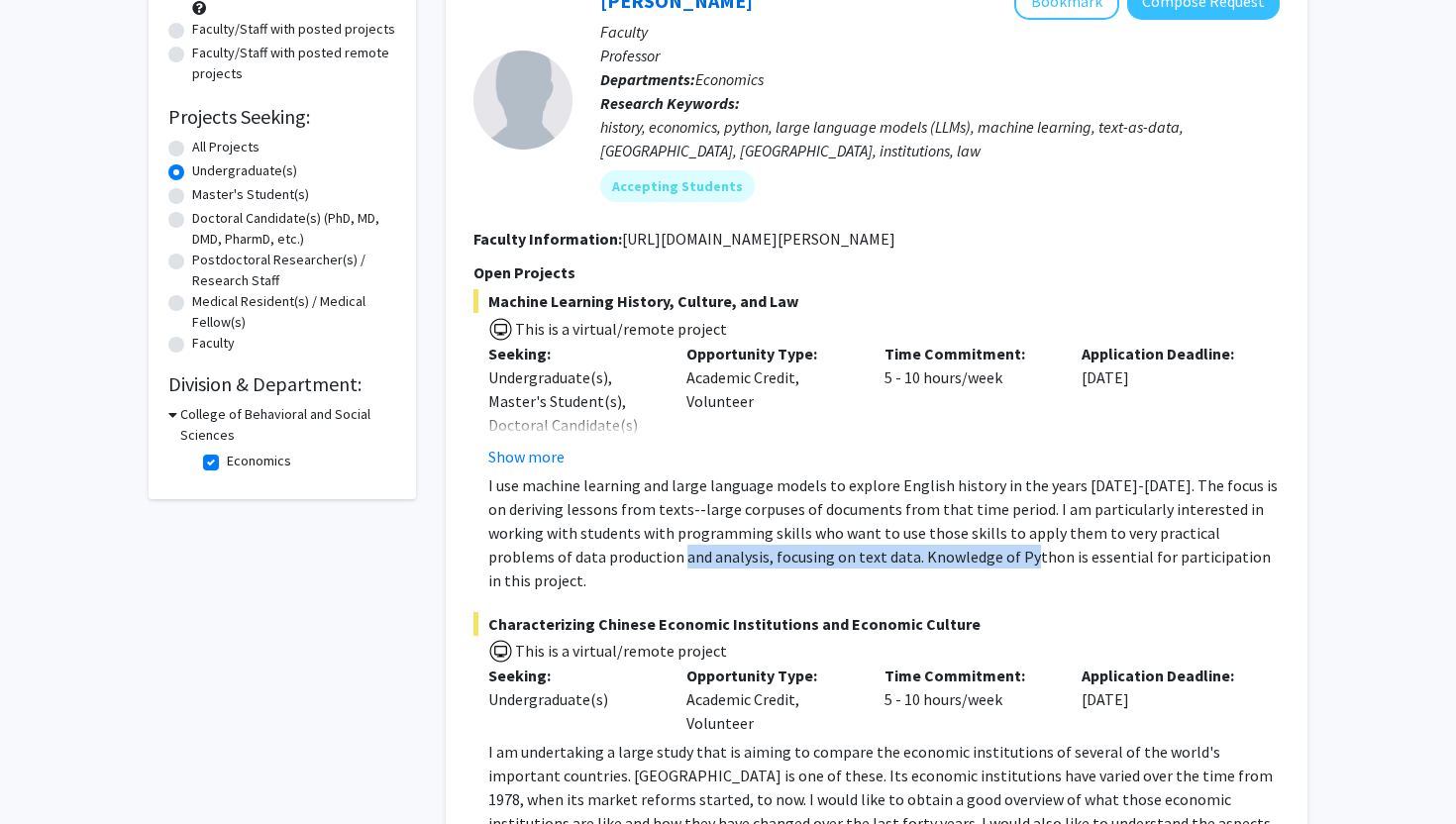 click on "I use machine learning and large language models to explore English history in the years [DATE]-[DATE]. The focus is on deriving lessons from texts--large corpuses of documents from that time period.   I am particularly interested in working with students with programming skills who want to use those skills to apply them to very practical problems of data production and analysis, focusing on text data. Knowledge of Python is essential for participation in this project." 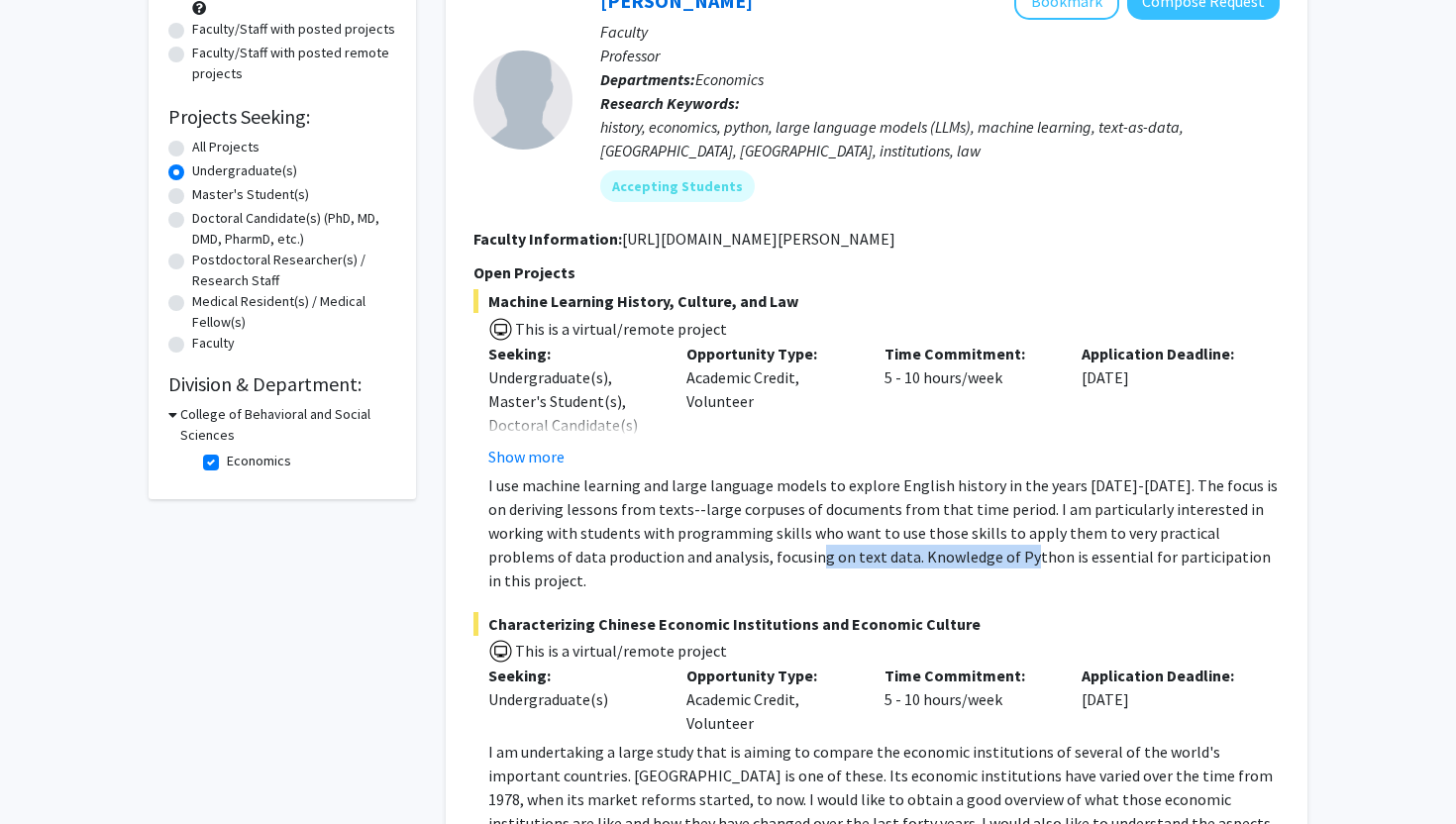 drag, startPoint x: 907, startPoint y: 558, endPoint x: 716, endPoint y: 554, distance: 191.04188 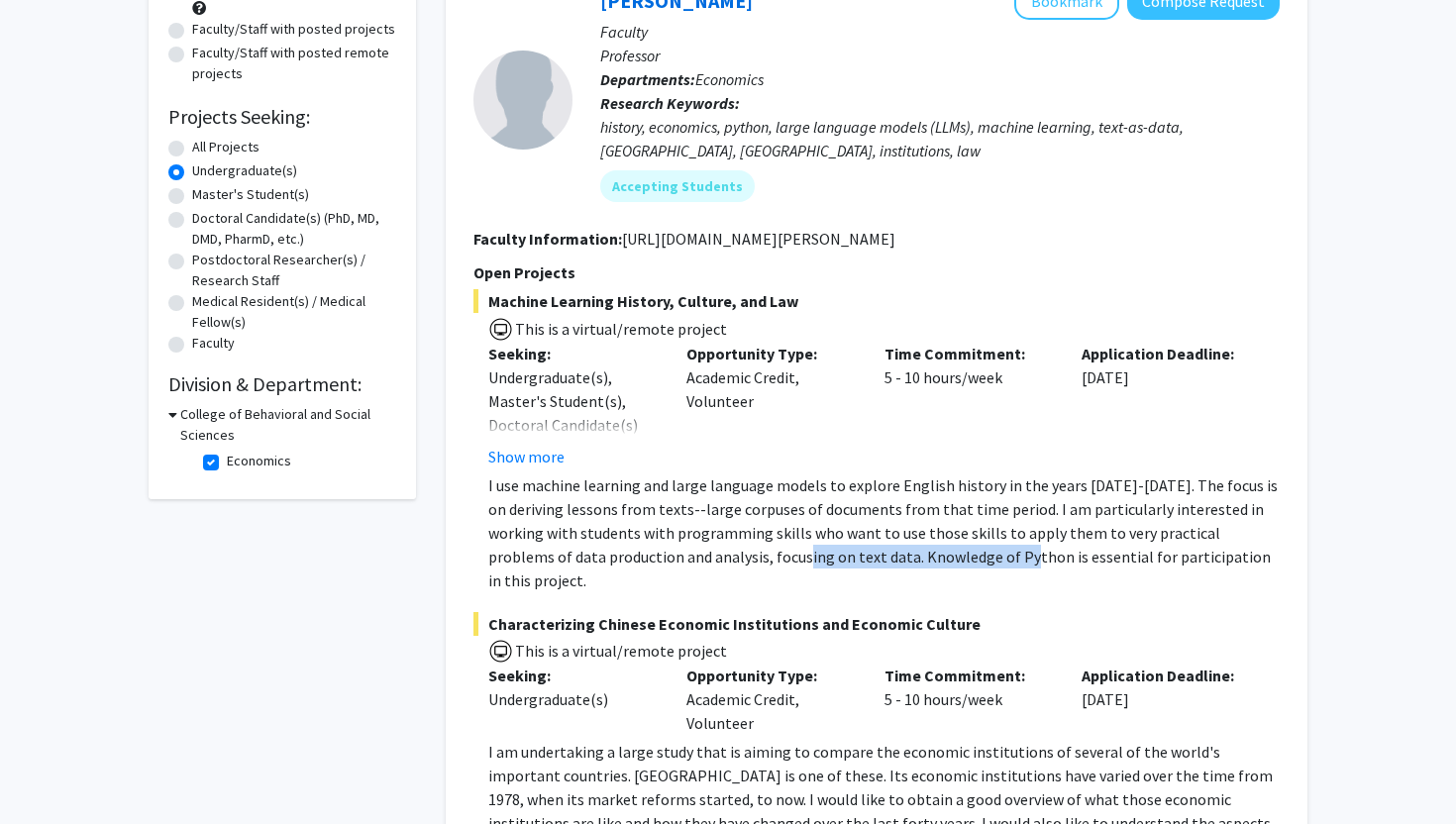 click on "I use machine learning and large language models to explore English history in the years [DATE]-[DATE]. The focus is on deriving lessons from texts--large corpuses of documents from that time period.   I am particularly interested in working with students with programming skills who want to use those skills to apply them to very practical problems of data production and analysis, focusing on text data. Knowledge of Python is essential for participation in this project." 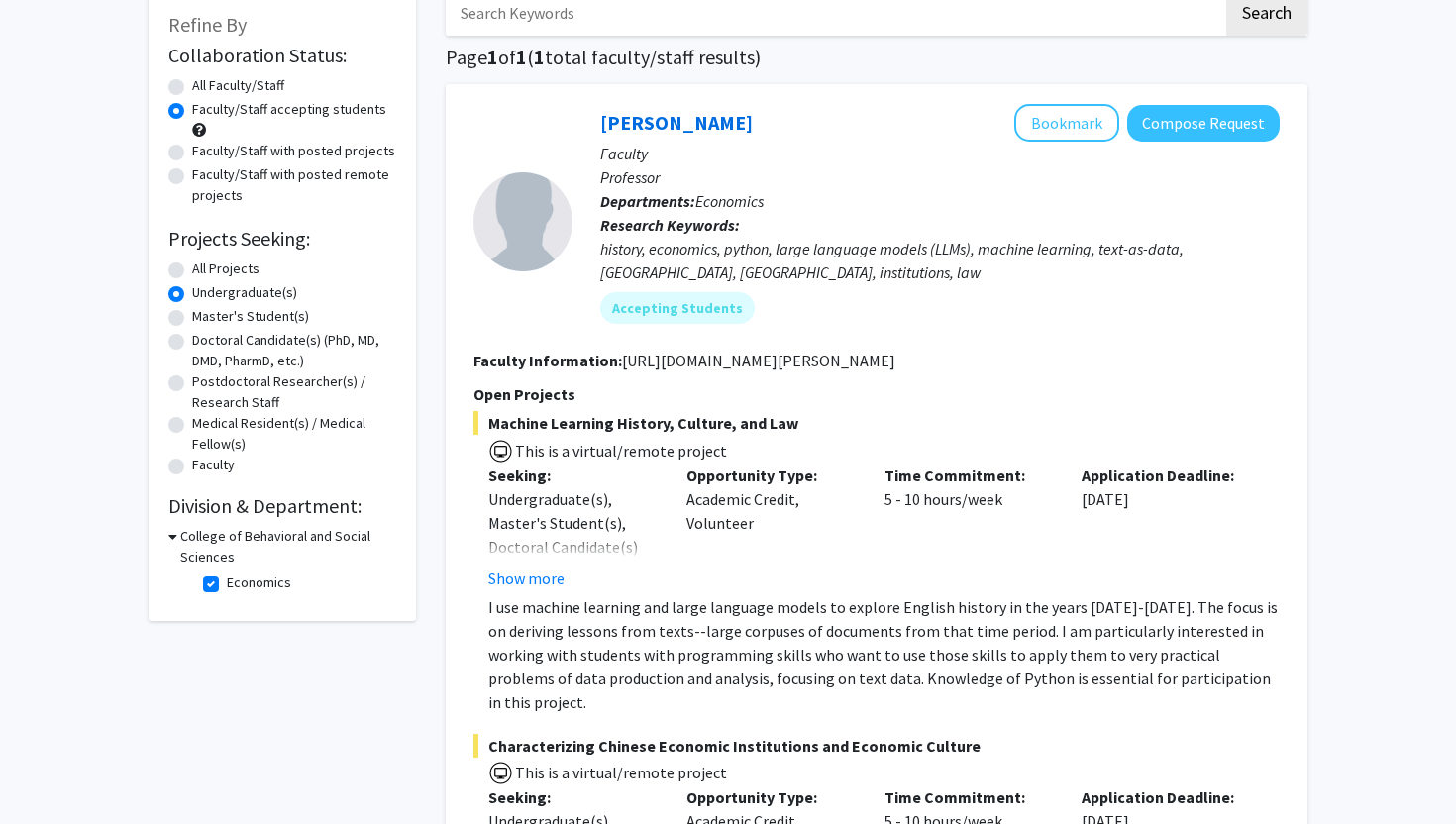 scroll, scrollTop: 119, scrollLeft: 0, axis: vertical 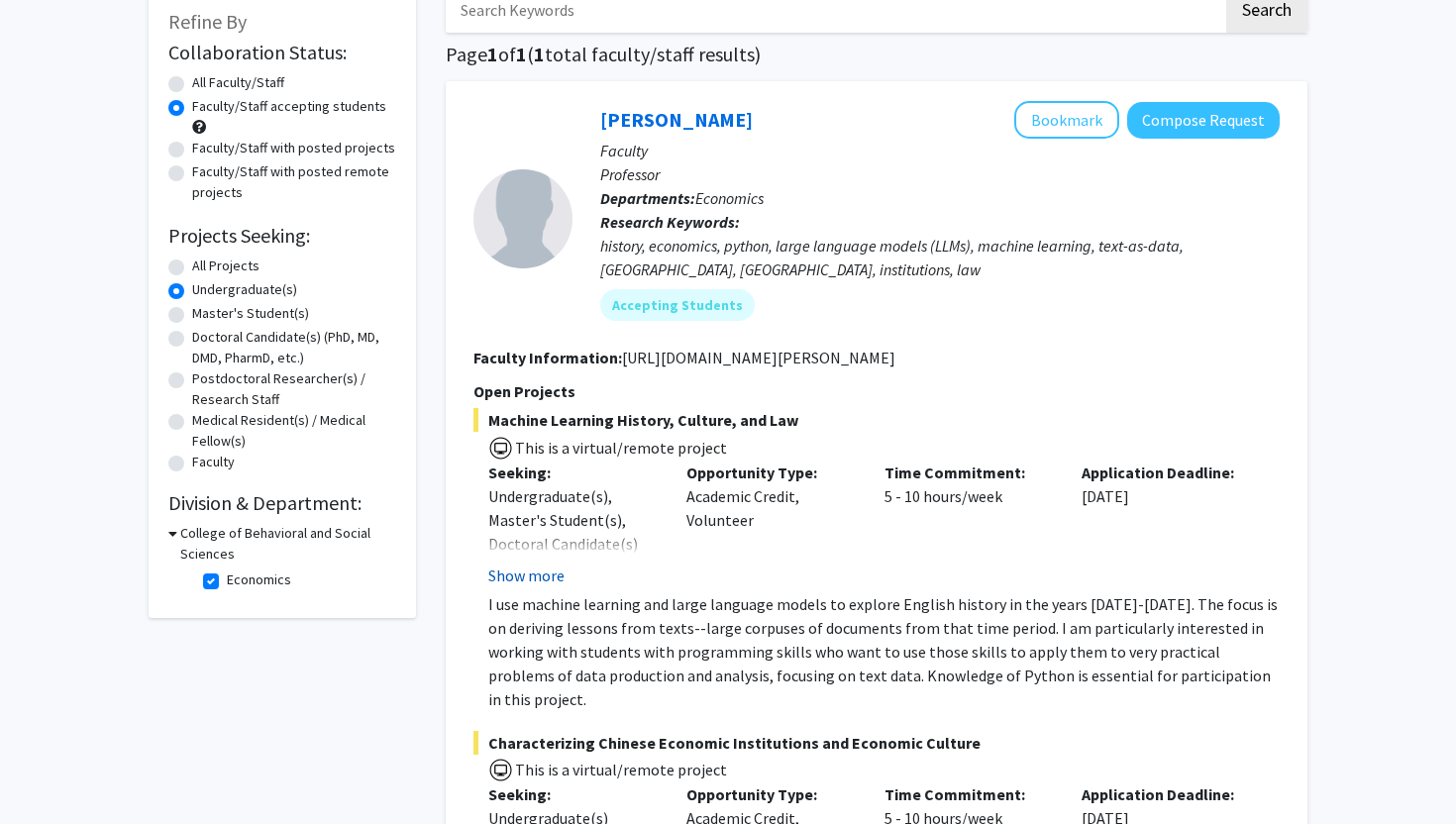 click on "Show more" 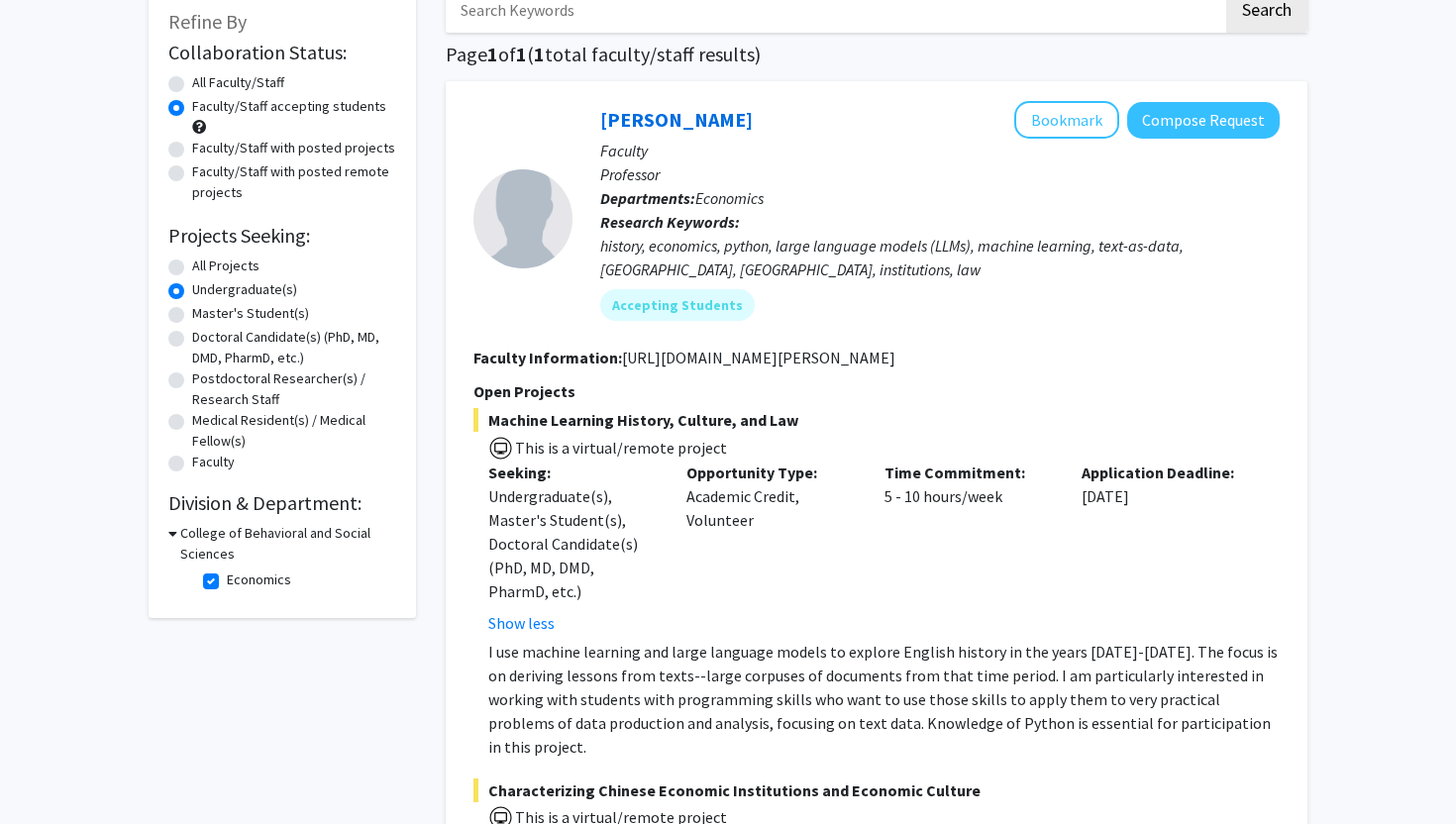 type 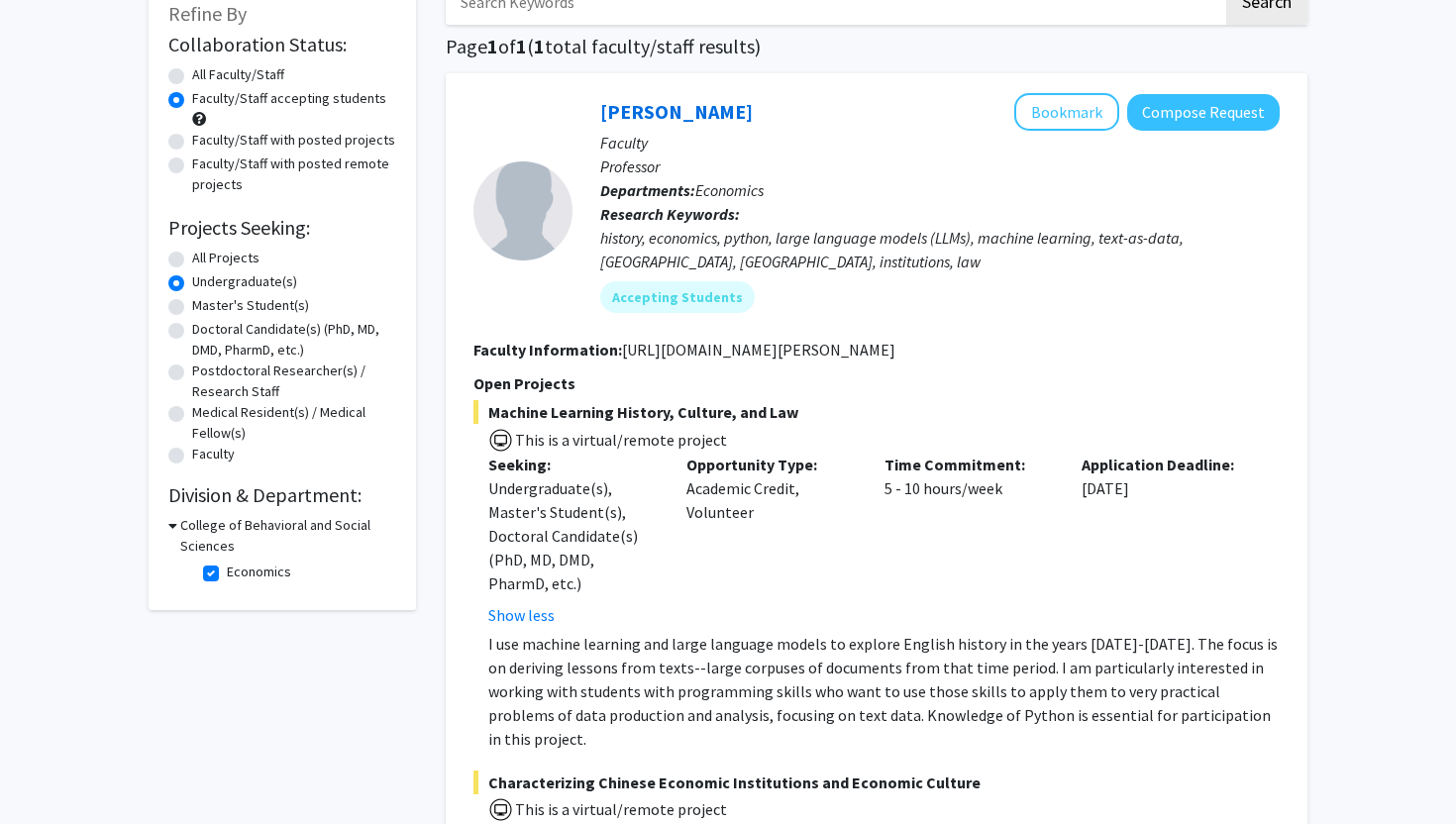 scroll, scrollTop: 158, scrollLeft: 0, axis: vertical 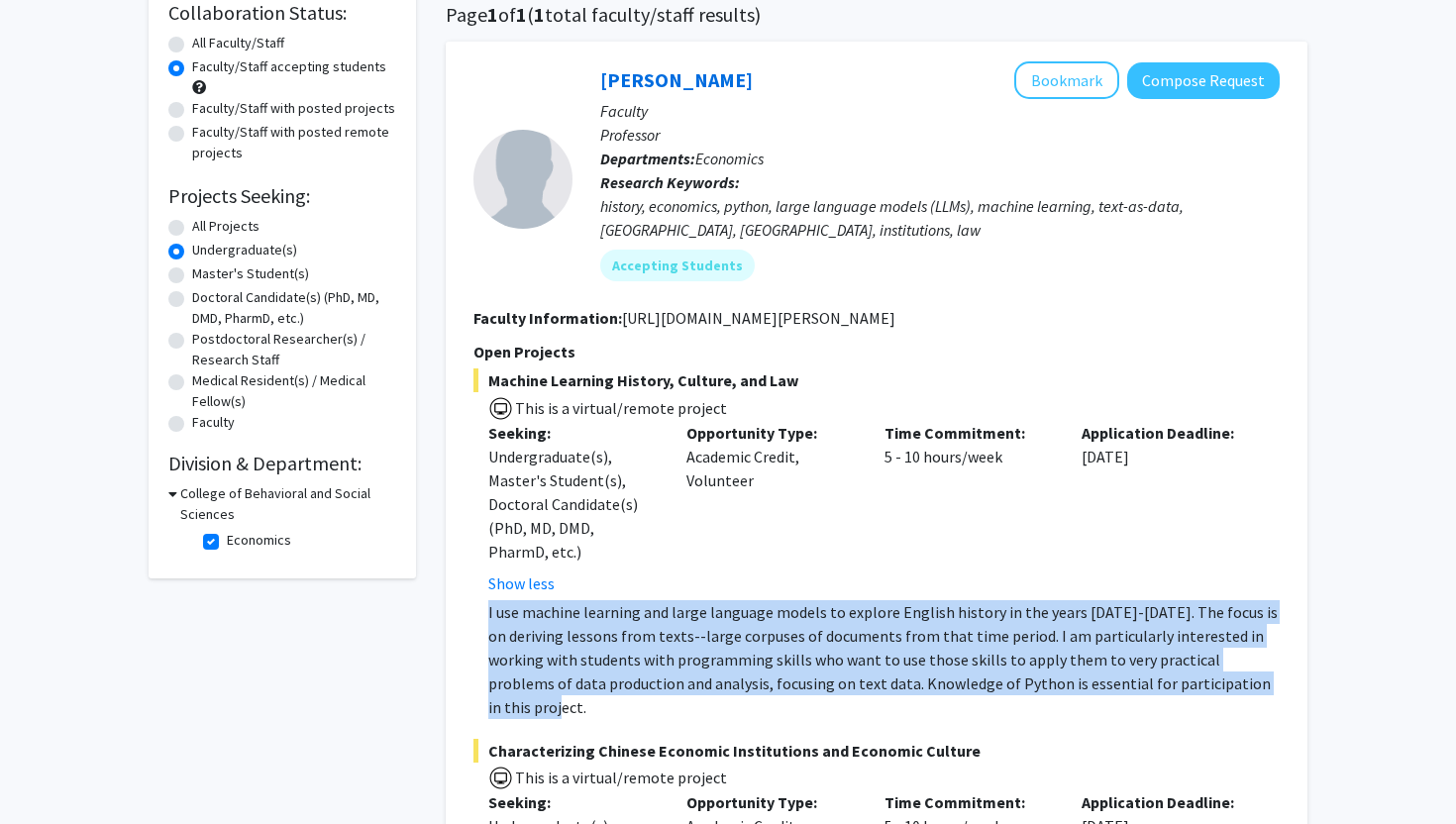 drag, startPoint x: 479, startPoint y: 609, endPoint x: 1236, endPoint y: 676, distance: 759.9592 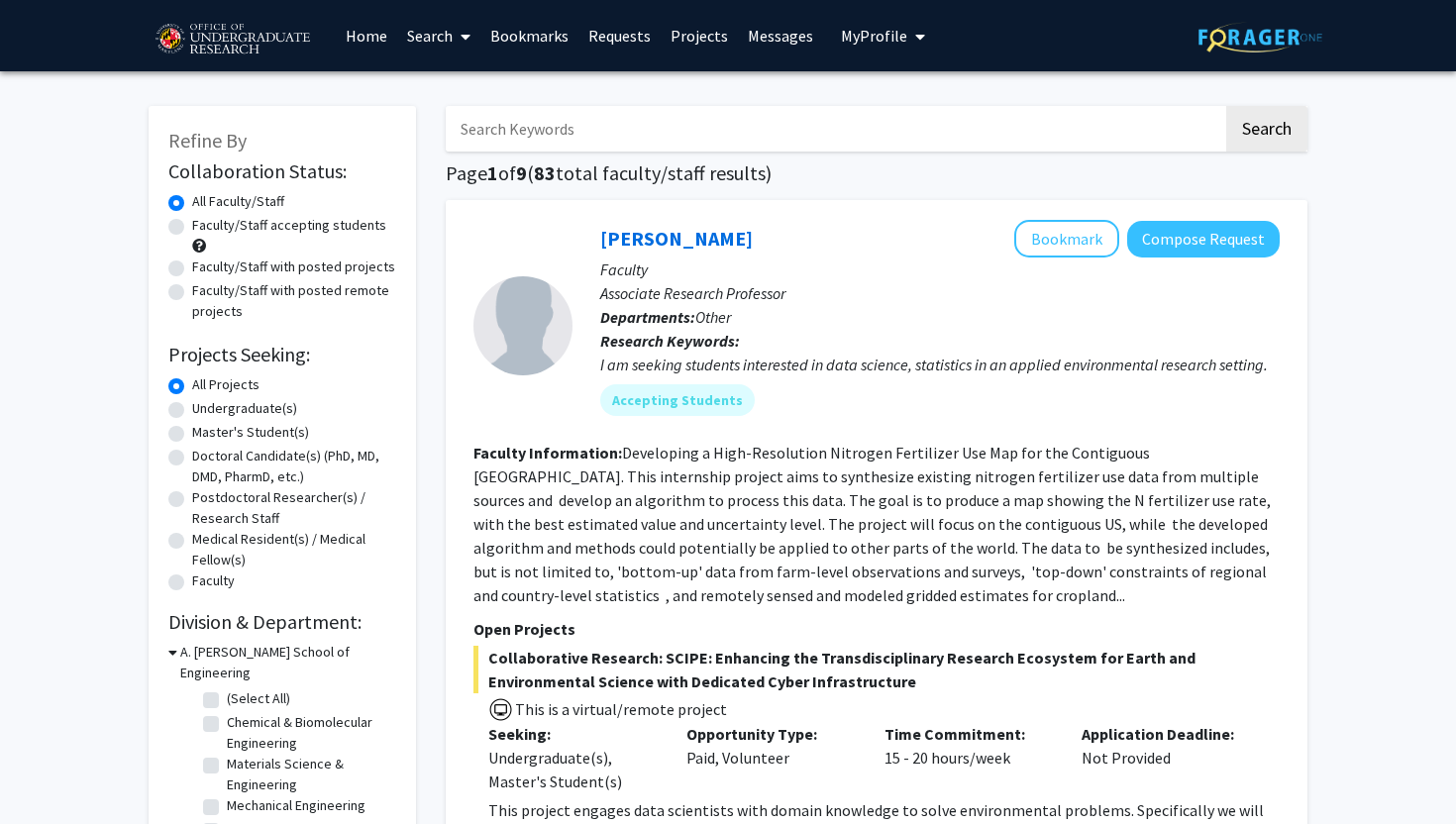 scroll, scrollTop: 0, scrollLeft: 0, axis: both 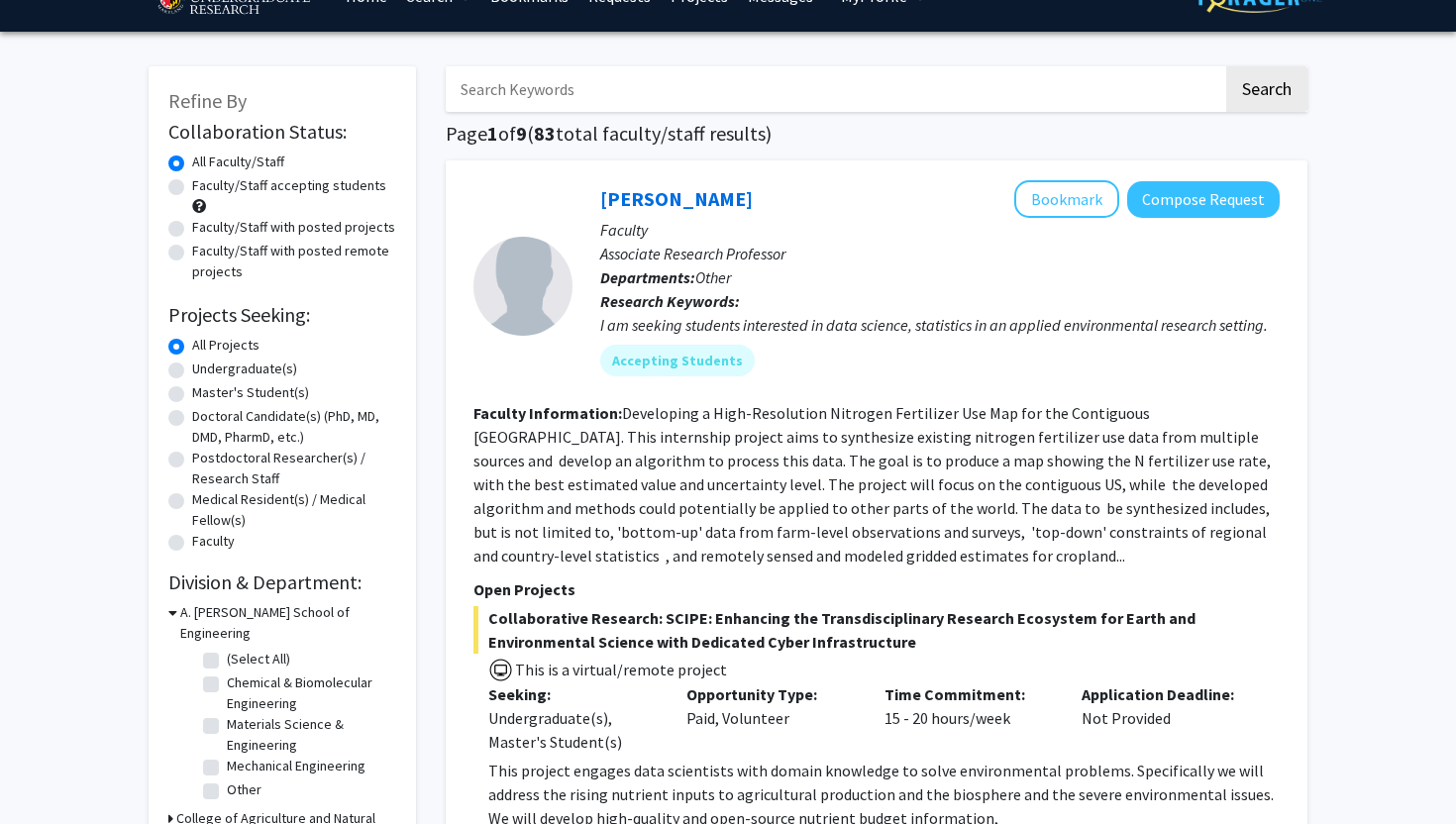 click on "Refine By Collaboration Status: Collaboration Status  All Faculty/Staff    Collaboration Status  Faculty/Staff accepting students    Collaboration Status  Faculty/Staff with posted projects    Collaboration Status  Faculty/Staff with posted remote projects    Projects Seeking: Projects Seeking Level  All Projects    Projects Seeking Level  Undergraduate(s)    Projects Seeking Level  Master's Student(s)    Projects Seeking Level  Doctoral Candidate(s) (PhD, MD, DMD, PharmD, etc.)    Projects Seeking Level  Postdoctoral Researcher(s) / Research Staff    Projects Seeking Level  Medical Resident(s) / Medical Fellow(s)    Projects Seeking Level  Faculty    Division & Department:      A. [PERSON_NAME] School of Engineering  (Select All)  (Select All)  Chemical & Biomolecular Engineering  Chemical & Biomolecular Engineering  Materials Science & Engineering  Materials Science & Engineering  Mechanical Engineering  Mechanical Engineering  Other  Other       College of Agriculture and Natural Resources" 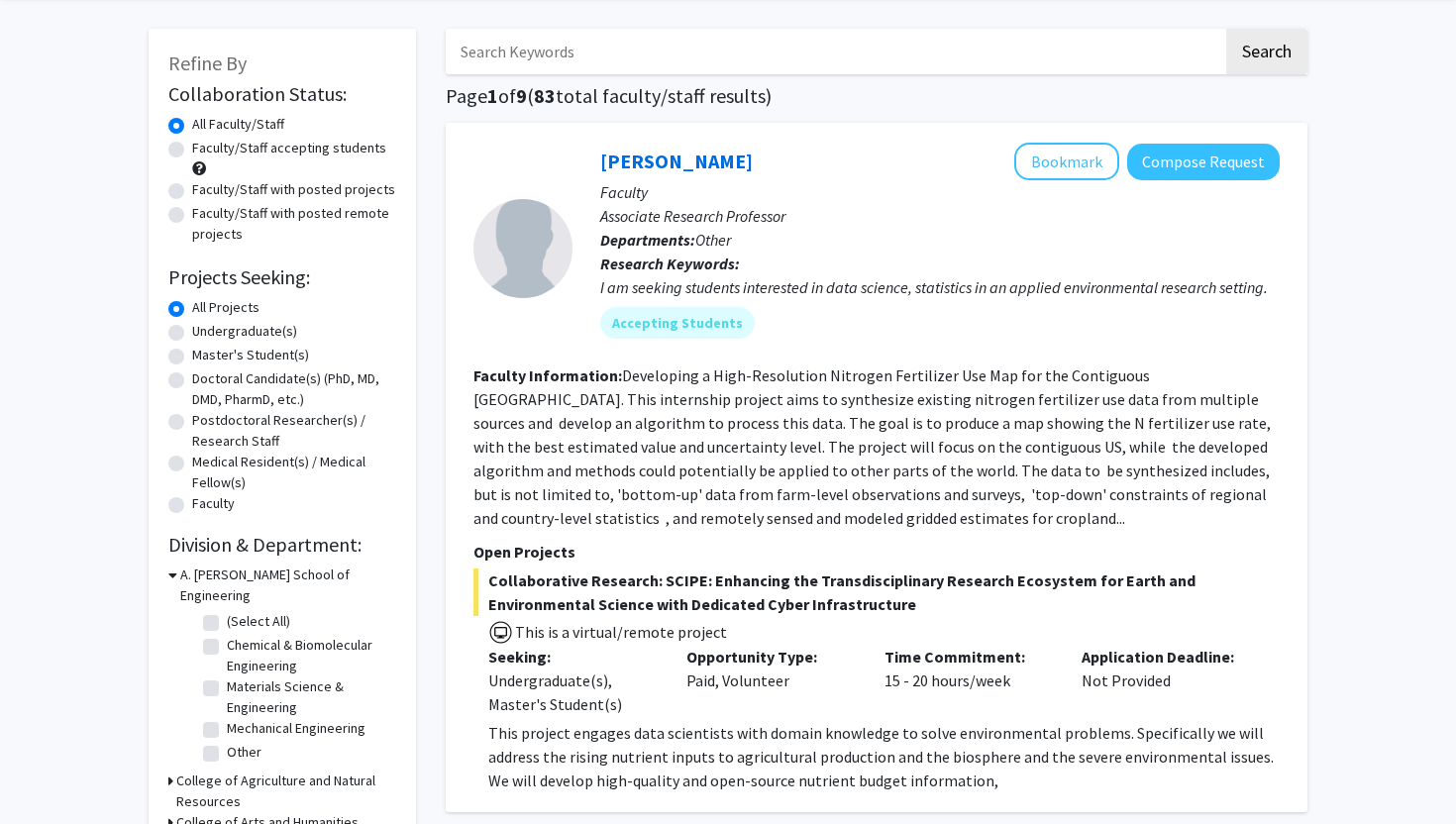 scroll, scrollTop: 79, scrollLeft: 0, axis: vertical 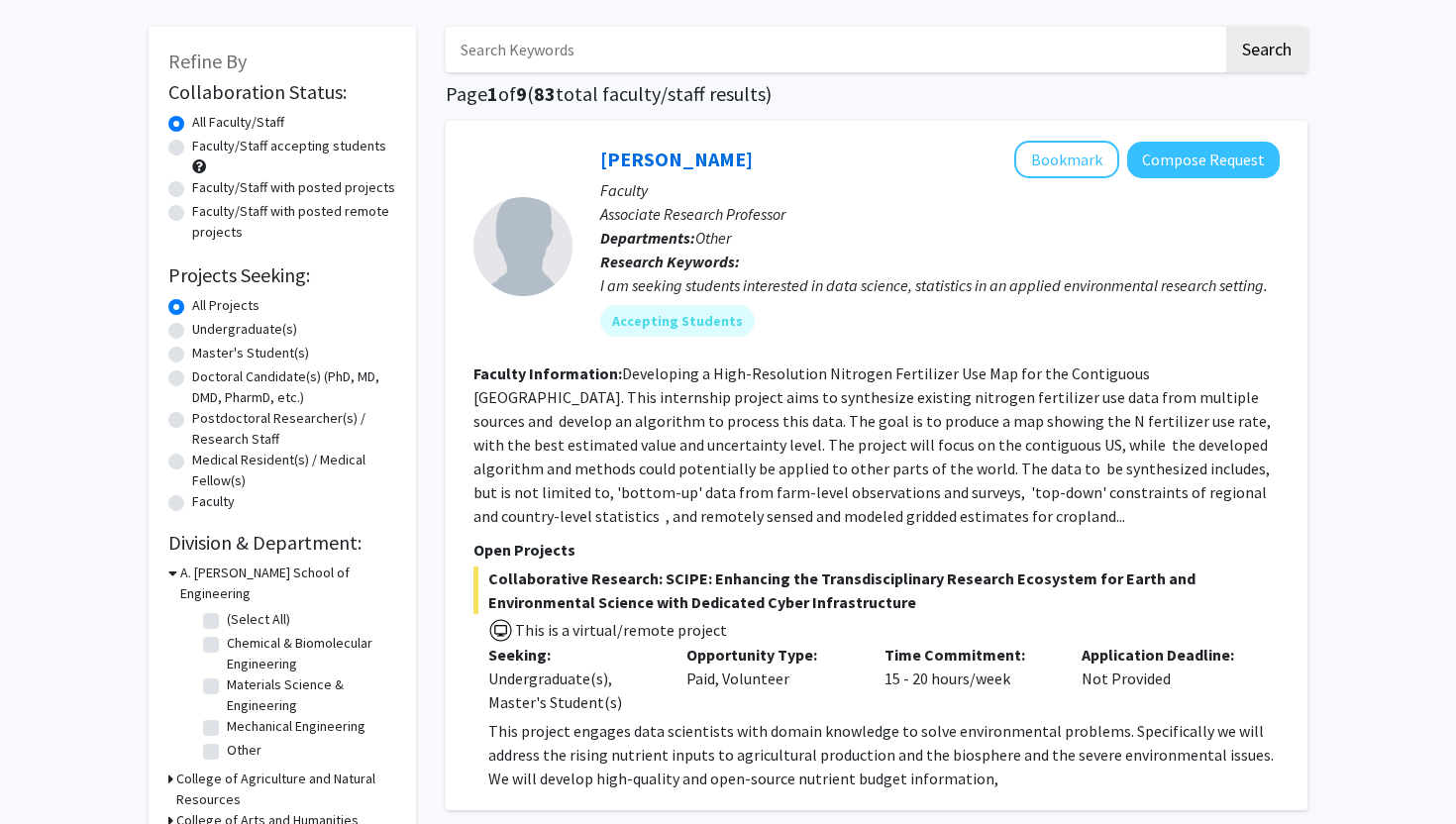 click on "Undergraduate(s)" 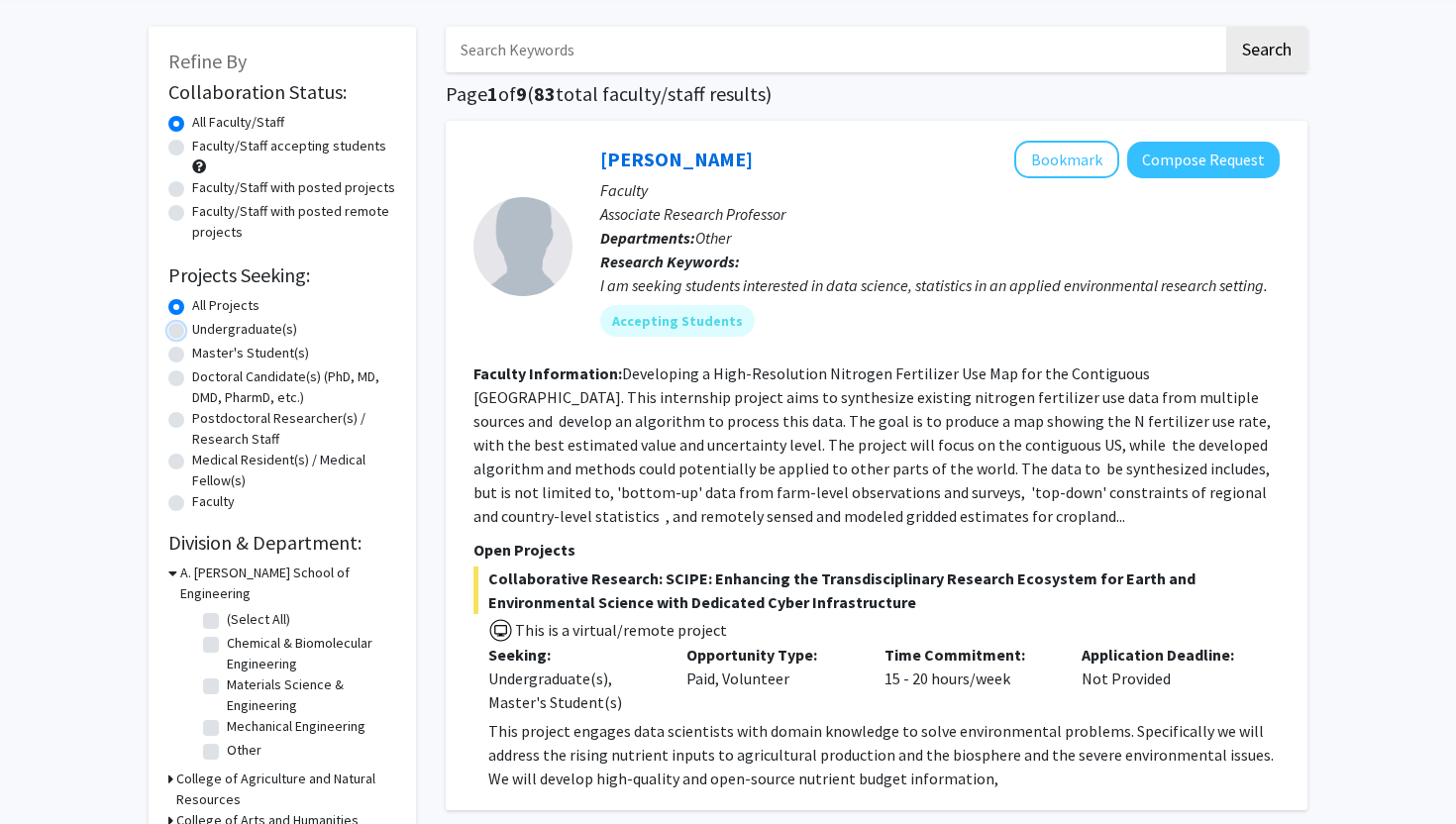 click on "Undergraduate(s)" at bounding box center [198, 325] 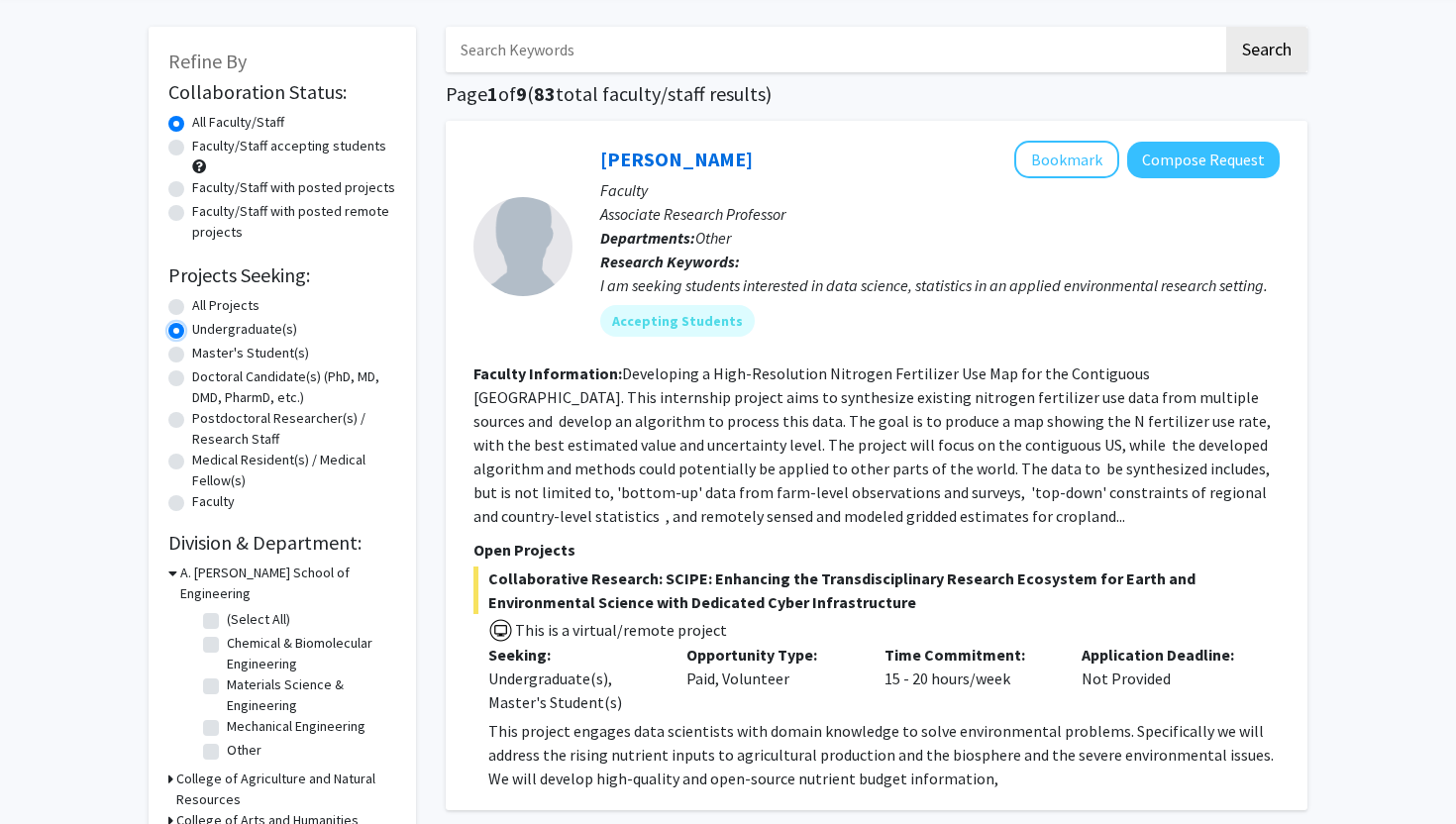 scroll, scrollTop: 0, scrollLeft: 0, axis: both 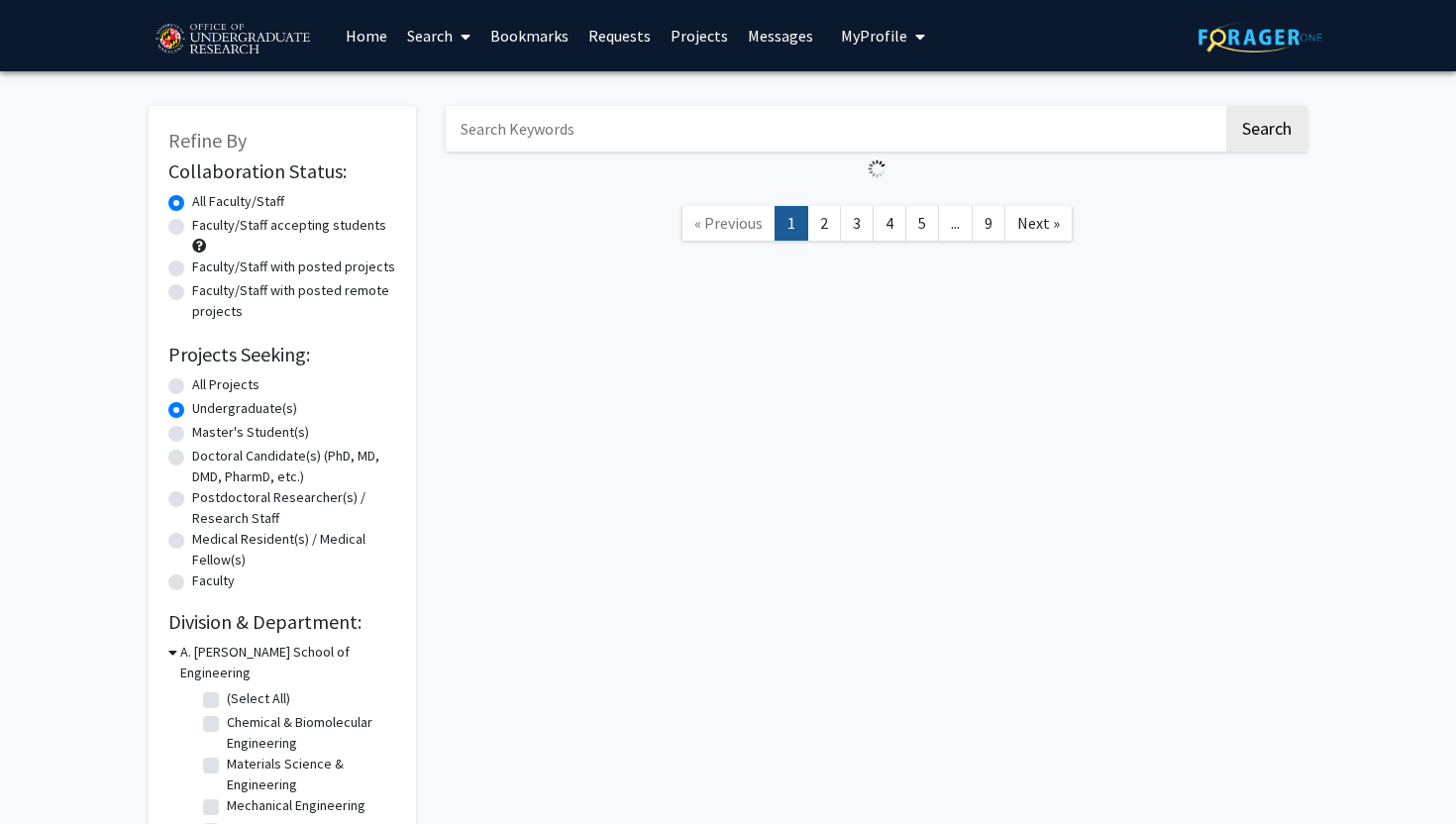 click on "Refine By Collaboration Status: Collaboration Status  All Faculty/Staff    Collaboration Status  Faculty/Staff accepting students    Collaboration Status  Faculty/Staff with posted projects    Collaboration Status  Faculty/Staff with posted remote projects    Projects Seeking: Projects Seeking Level  All Projects    Projects Seeking Level  Undergraduate(s)    Projects Seeking Level  Master's Student(s)    Projects Seeking Level  Doctoral Candidate(s) (PhD, MD, DMD, PharmD, etc.)    Projects Seeking Level  Postdoctoral Researcher(s) / Research Staff    Projects Seeking Level  Medical Resident(s) / Medical Fellow(s)    Projects Seeking Level  Faculty    Division & Department:      A. [PERSON_NAME] School of Engineering  (Select All)  (Select All)  Chemical & Biomolecular Engineering  Chemical & Biomolecular Engineering  Materials Science & Engineering  Materials Science & Engineering  Mechanical Engineering  Mechanical Engineering  Other  Other       College of Agriculture and Natural Resources" 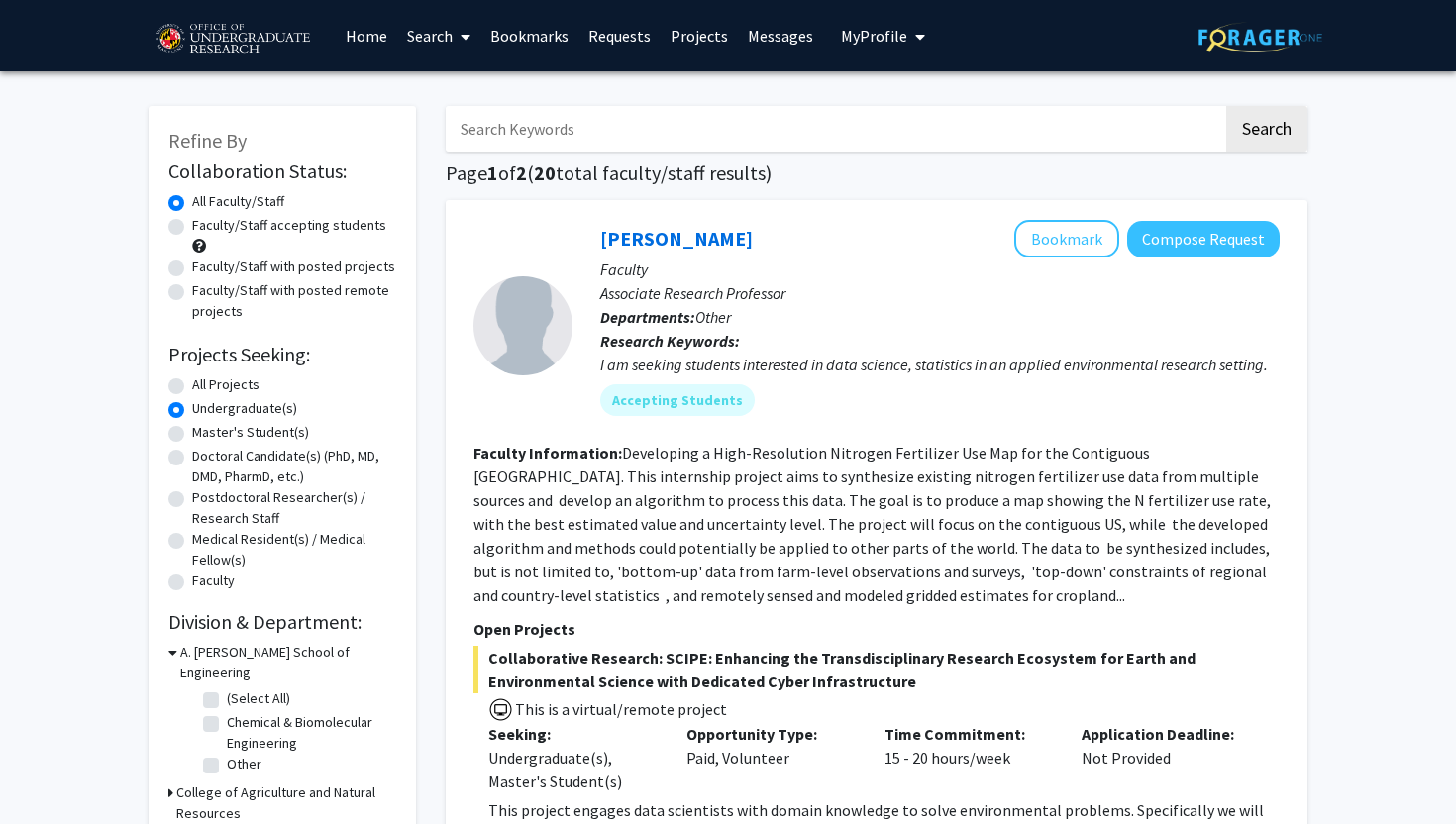 scroll, scrollTop: 40, scrollLeft: 0, axis: vertical 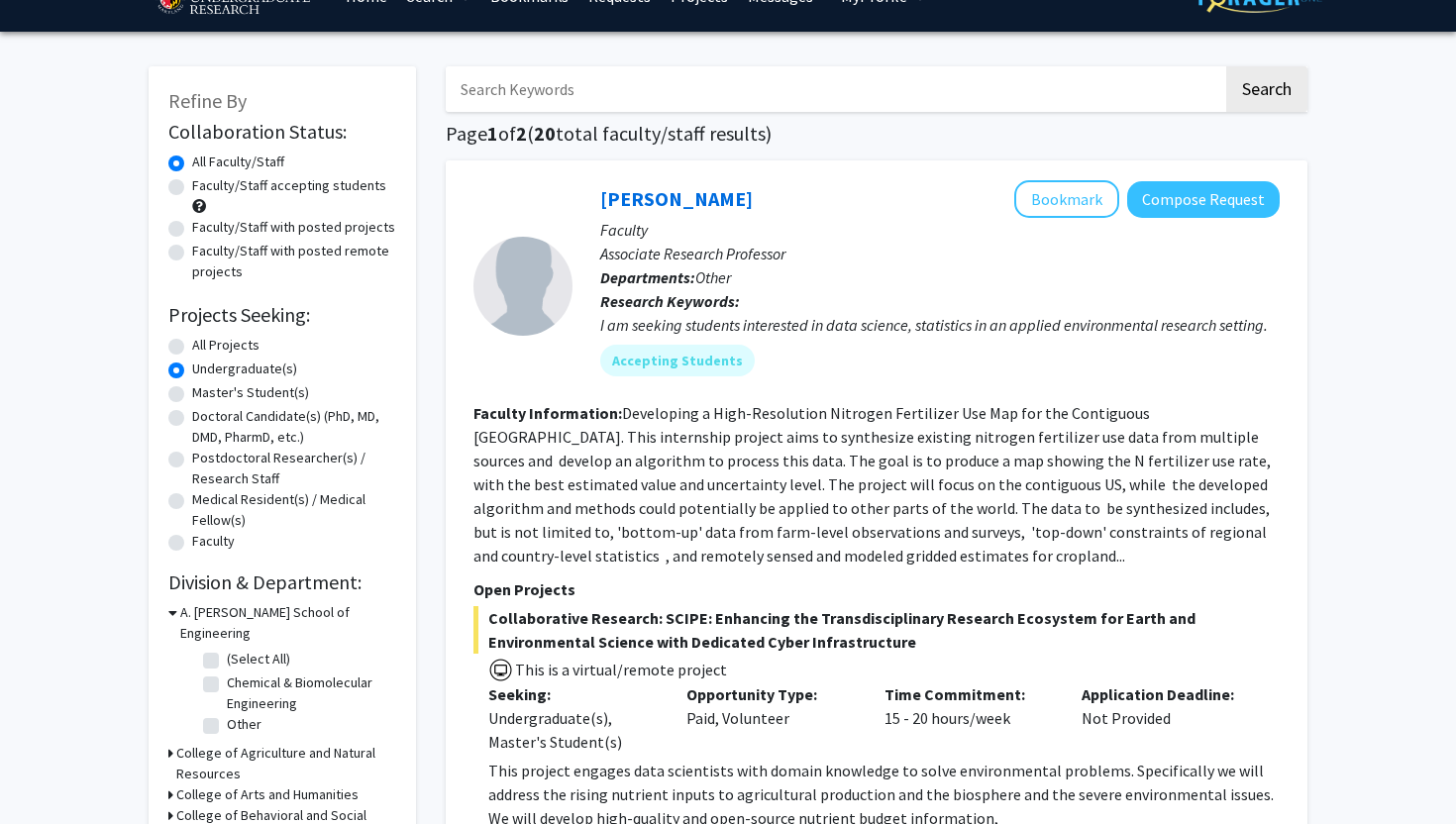 click on "Faculty/Staff accepting students" 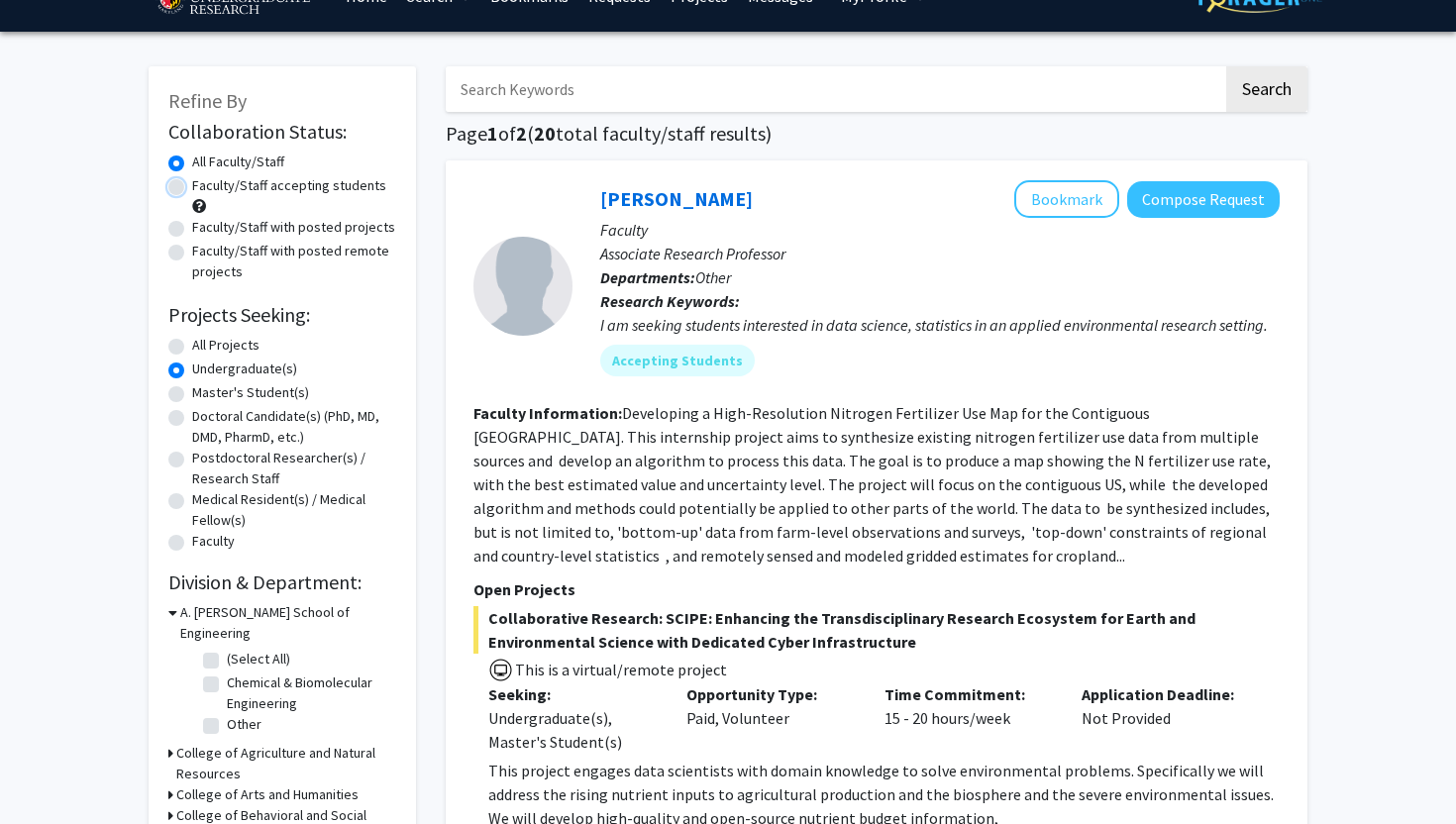 click on "Faculty/Staff accepting students" at bounding box center [198, 181] 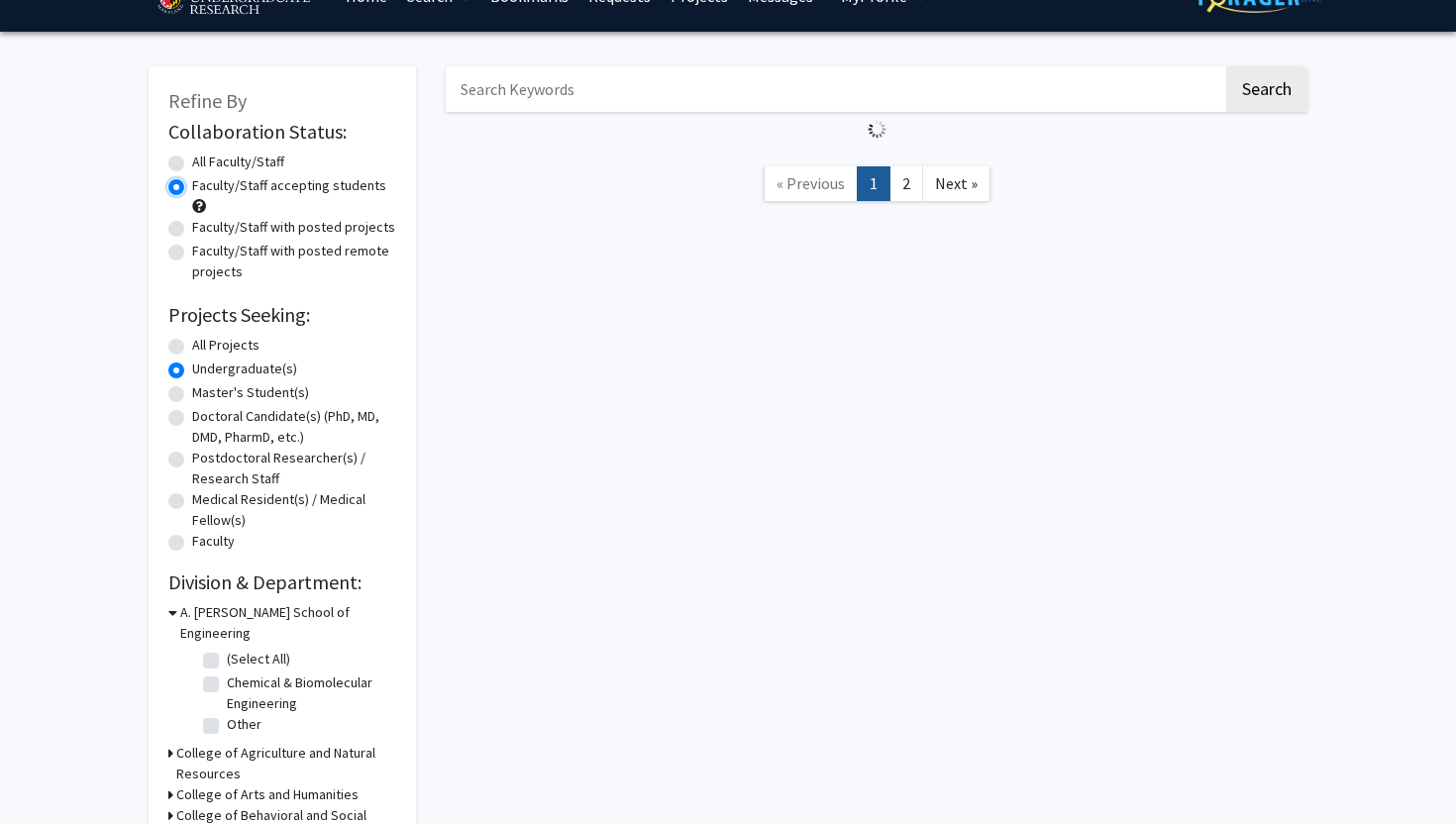 scroll, scrollTop: 0, scrollLeft: 0, axis: both 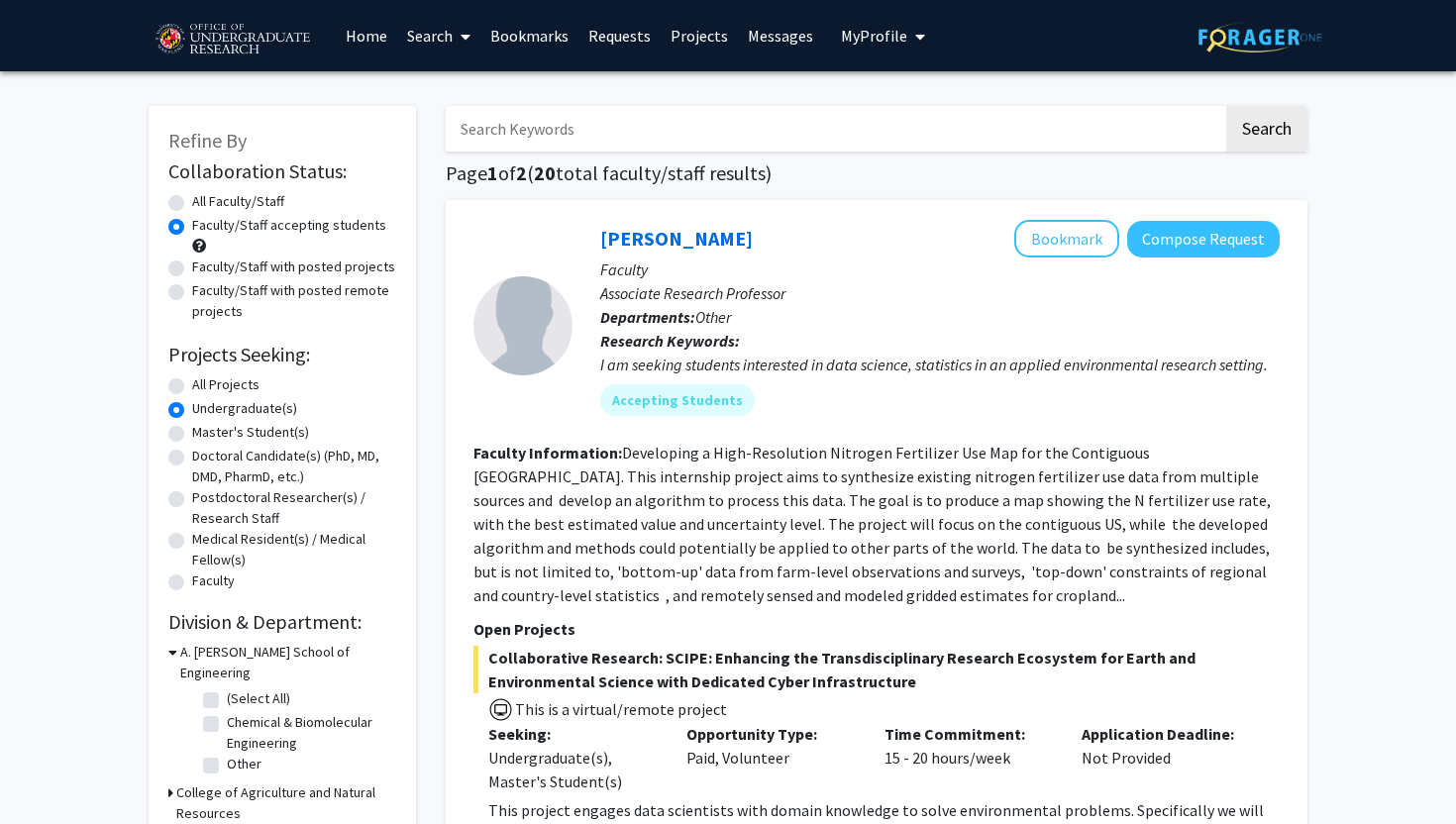 click on "Refine By Collaboration Status: Collaboration Status  All Faculty/Staff    Collaboration Status  Faculty/Staff accepting students    Collaboration Status  Faculty/Staff with posted projects    Collaboration Status  Faculty/Staff with posted remote projects    Projects Seeking: Projects Seeking Level  All Projects    Projects Seeking Level  Undergraduate(s)    Projects Seeking Level  Master's Student(s)    Projects Seeking Level  Doctoral Candidate(s) (PhD, MD, DMD, PharmD, etc.)    Projects Seeking Level  Postdoctoral Researcher(s) / Research Staff    Projects Seeking Level  Medical Resident(s) / Medical Fellow(s)    Projects Seeking Level  Faculty    Division & Department:      A. [PERSON_NAME] School of Engineering  (Select All)  (Select All)  Chemical & Biomolecular Engineering  Chemical & Biomolecular Engineering  Other  Other       College of Agriculture and Natural Resources       College of Arts and Humanities       College of Behavioral and Social Sciences                  Search 1 2" 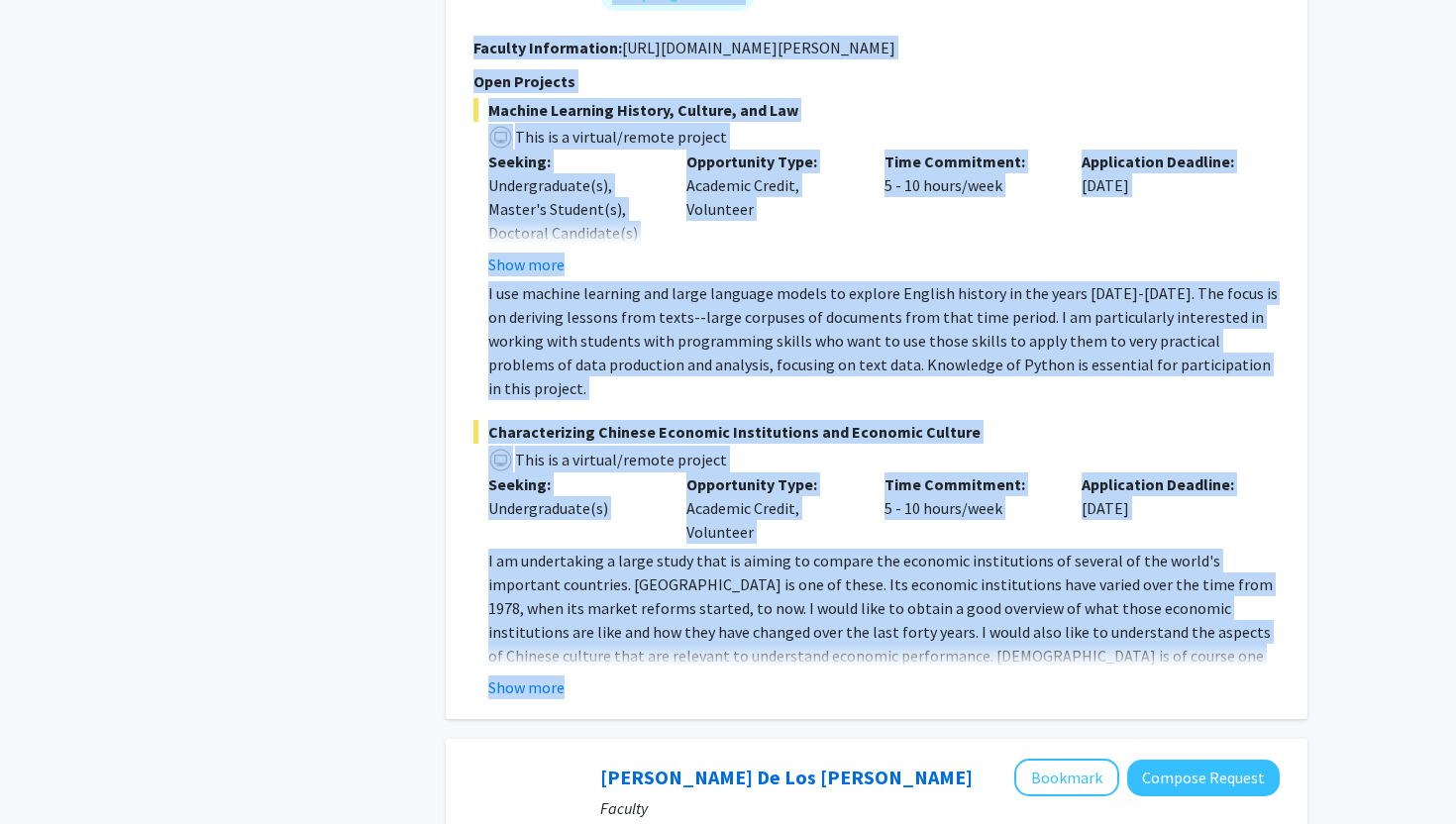 scroll, scrollTop: 6477, scrollLeft: 0, axis: vertical 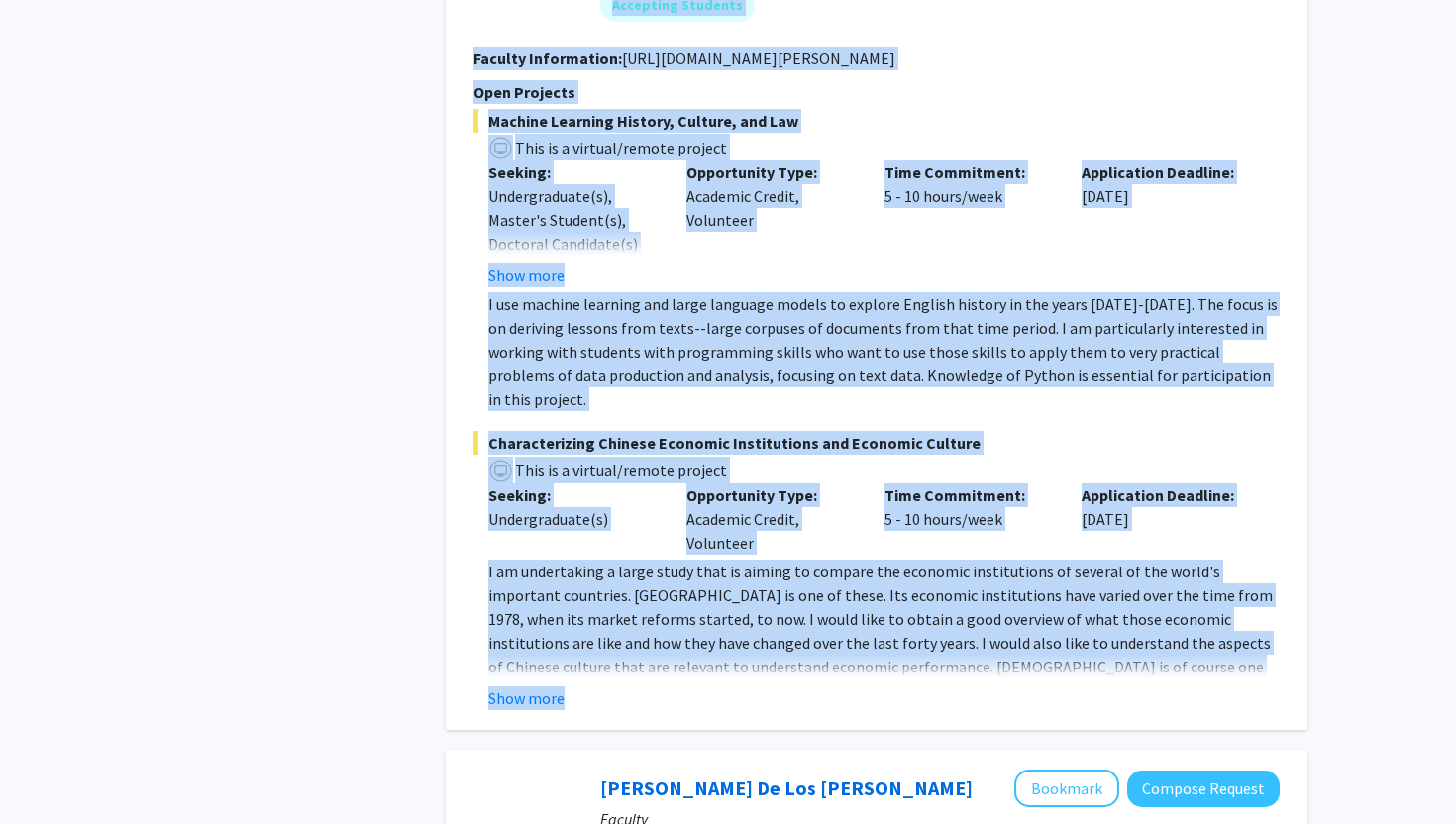 drag, startPoint x: 1455, startPoint y: 63, endPoint x: 1363, endPoint y: 604, distance: 548.7668 